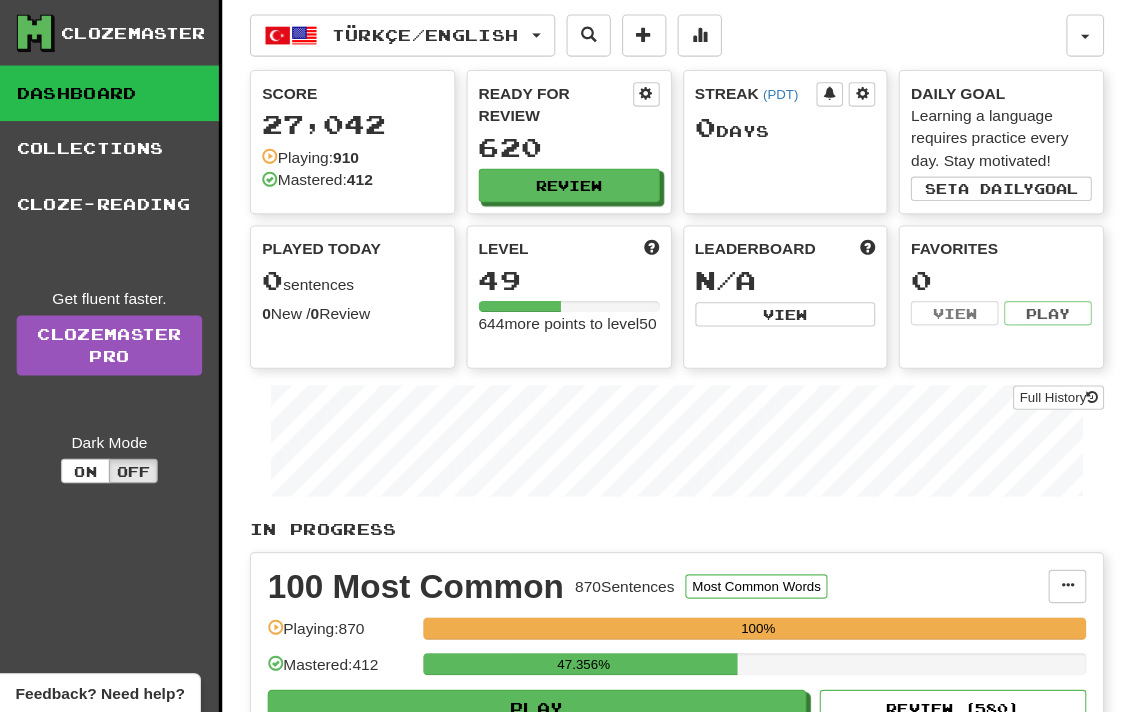 scroll, scrollTop: 0, scrollLeft: 0, axis: both 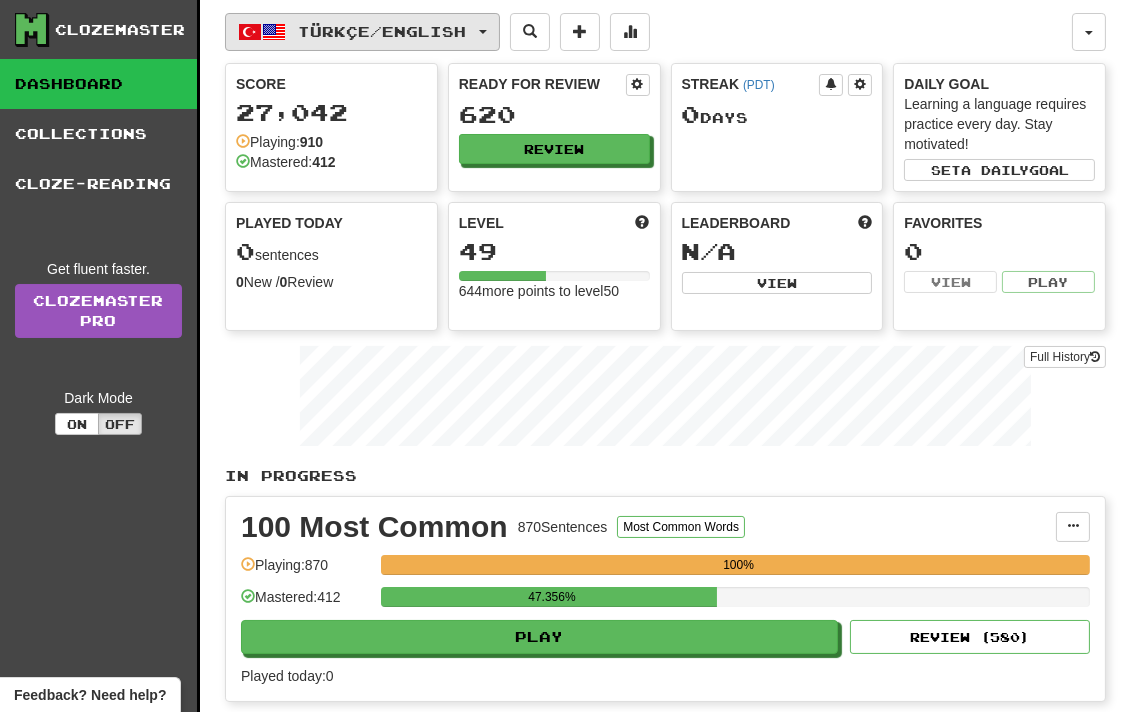 click on "Türkçe  /  English" at bounding box center [362, 32] 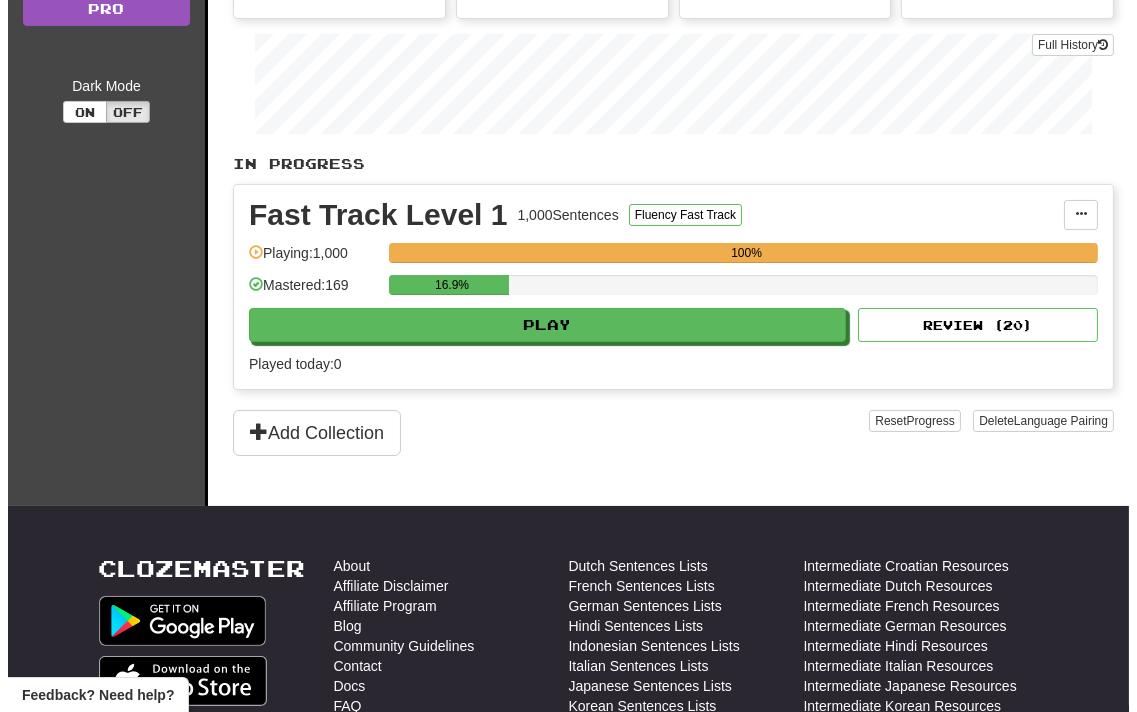 scroll, scrollTop: 333, scrollLeft: 0, axis: vertical 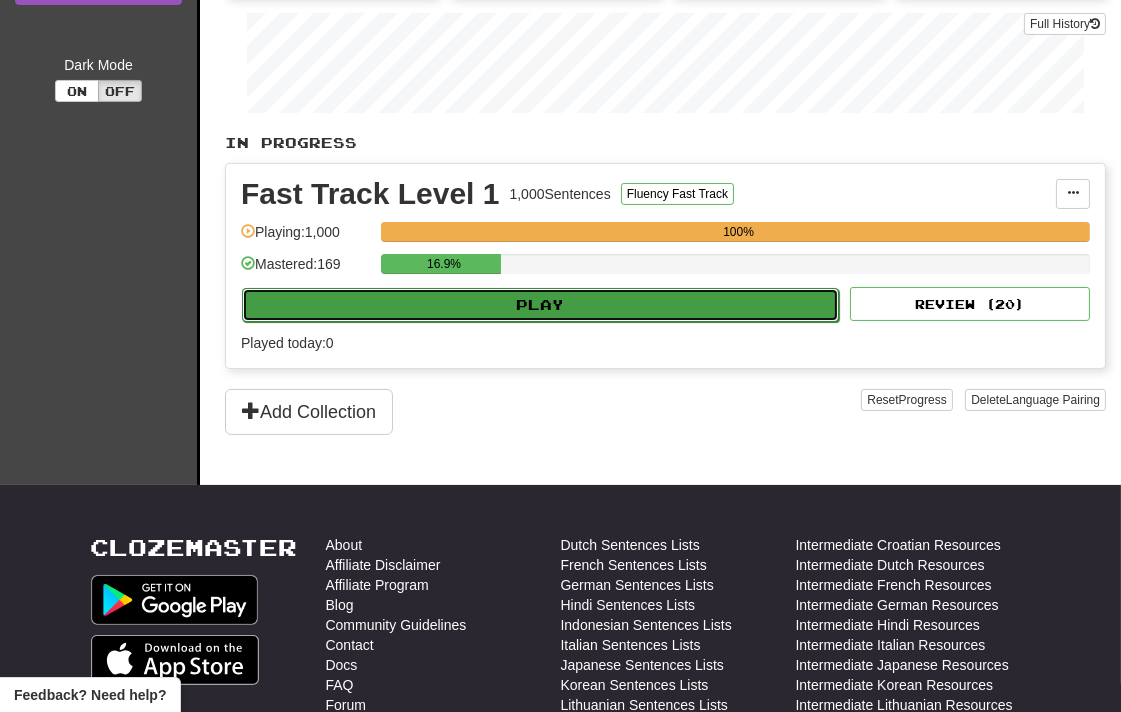 click on "Play" at bounding box center [540, 305] 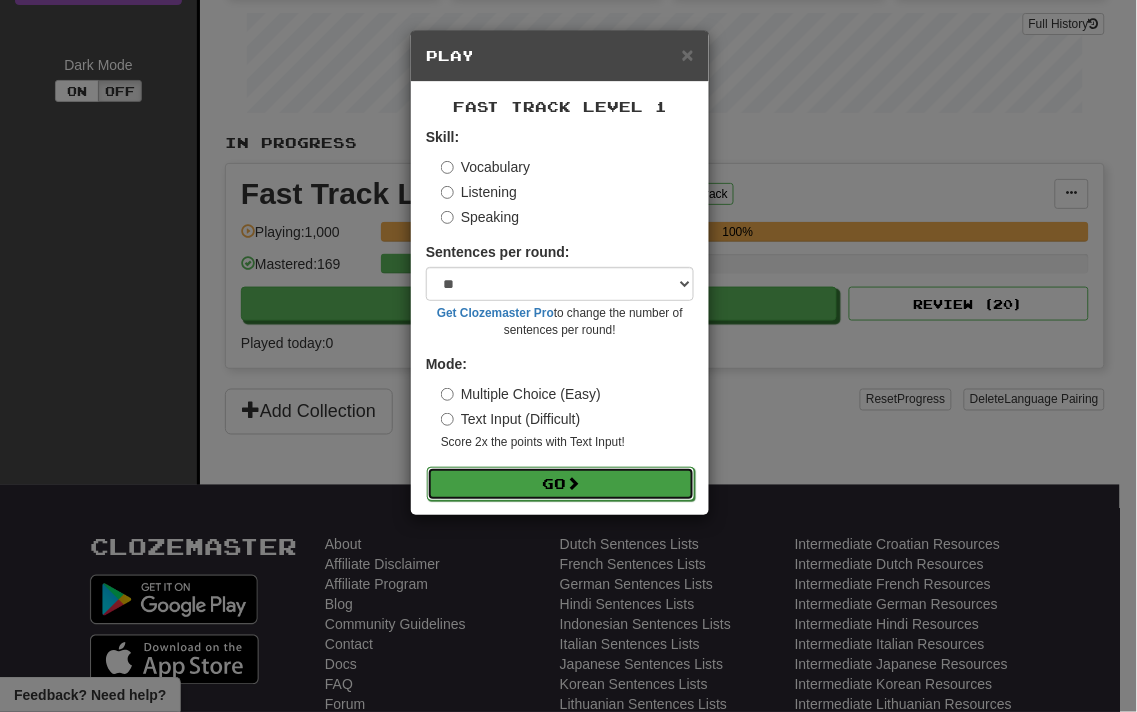 click on "Go" at bounding box center [561, 484] 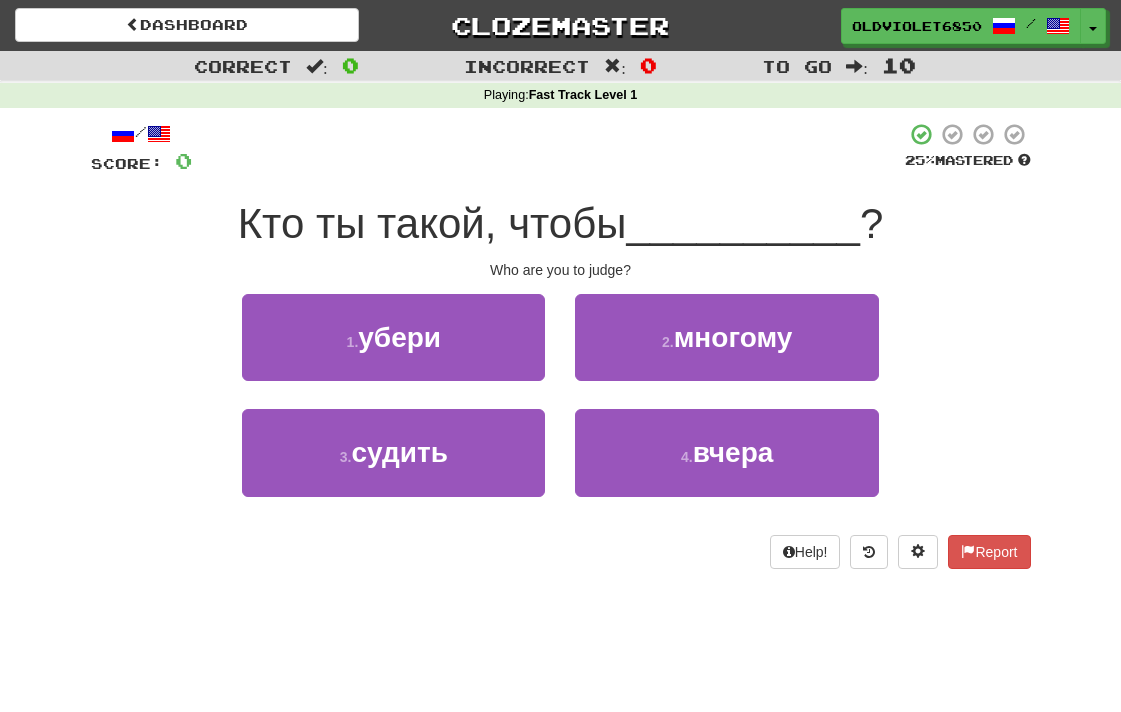 scroll, scrollTop: 0, scrollLeft: 0, axis: both 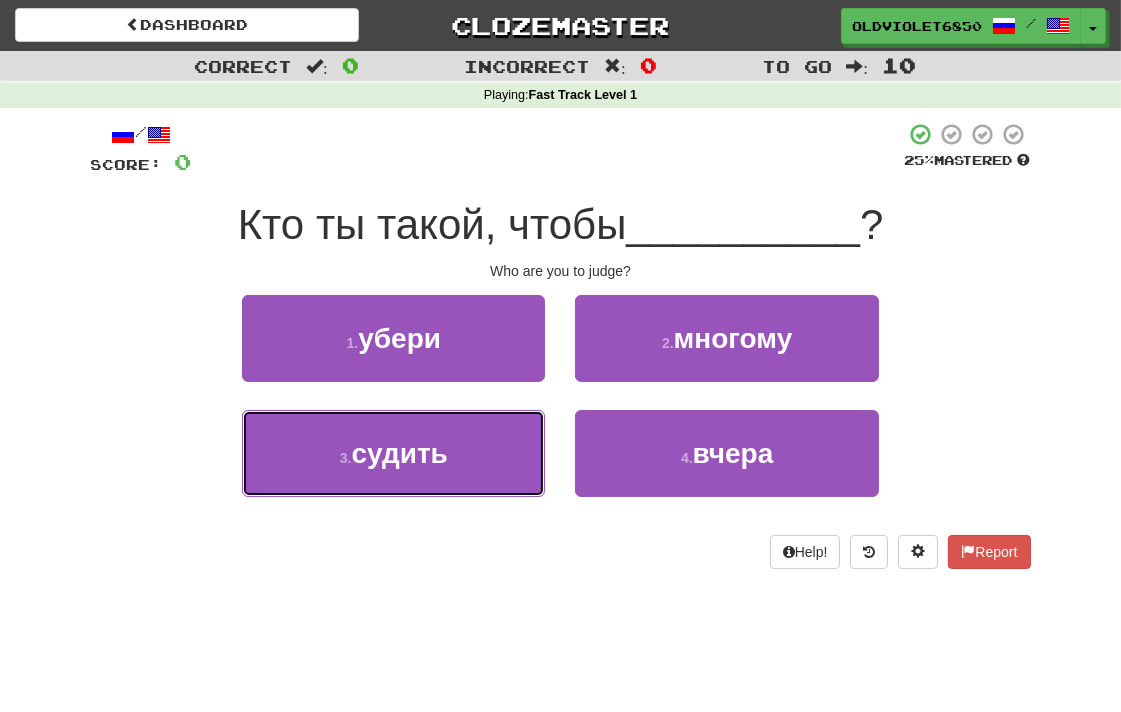 drag, startPoint x: 372, startPoint y: 465, endPoint x: 30, endPoint y: 378, distance: 352.89233 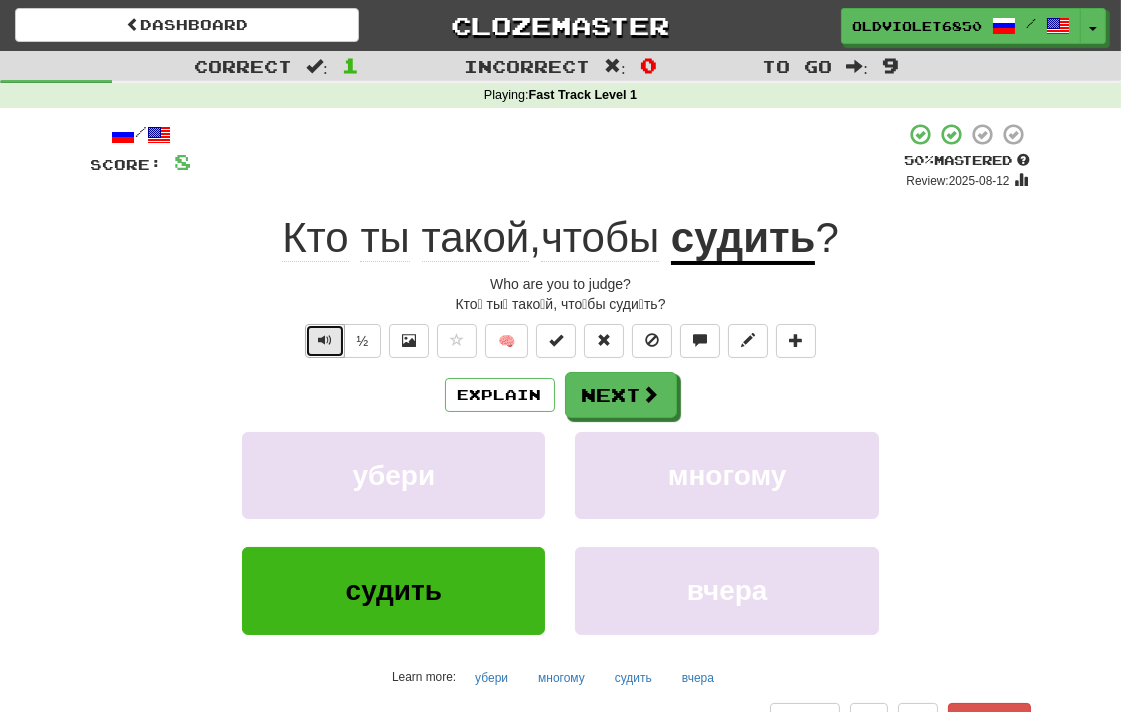 click at bounding box center [325, 340] 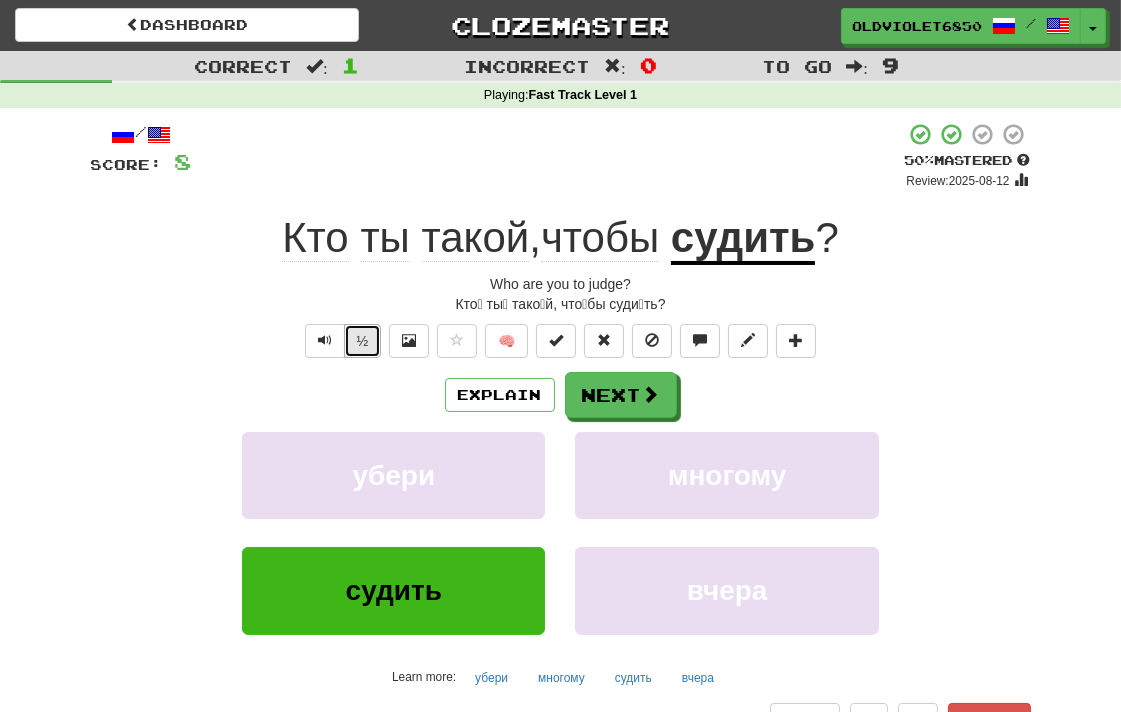 click on "½" at bounding box center (363, 341) 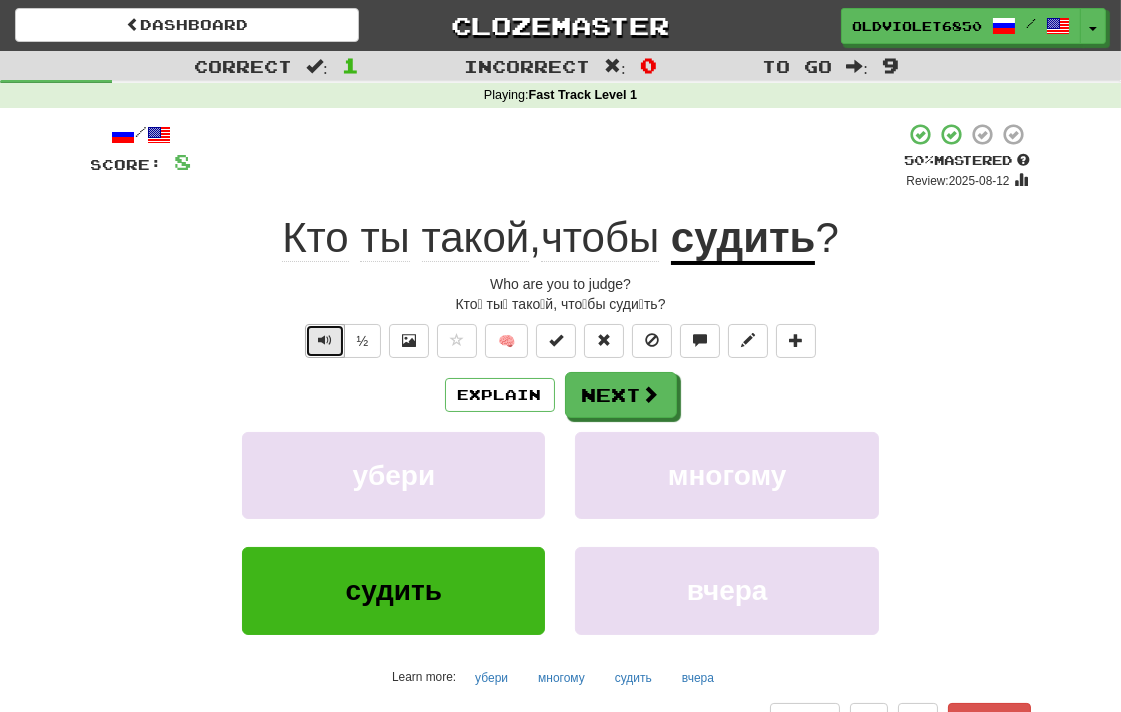 click at bounding box center (325, 341) 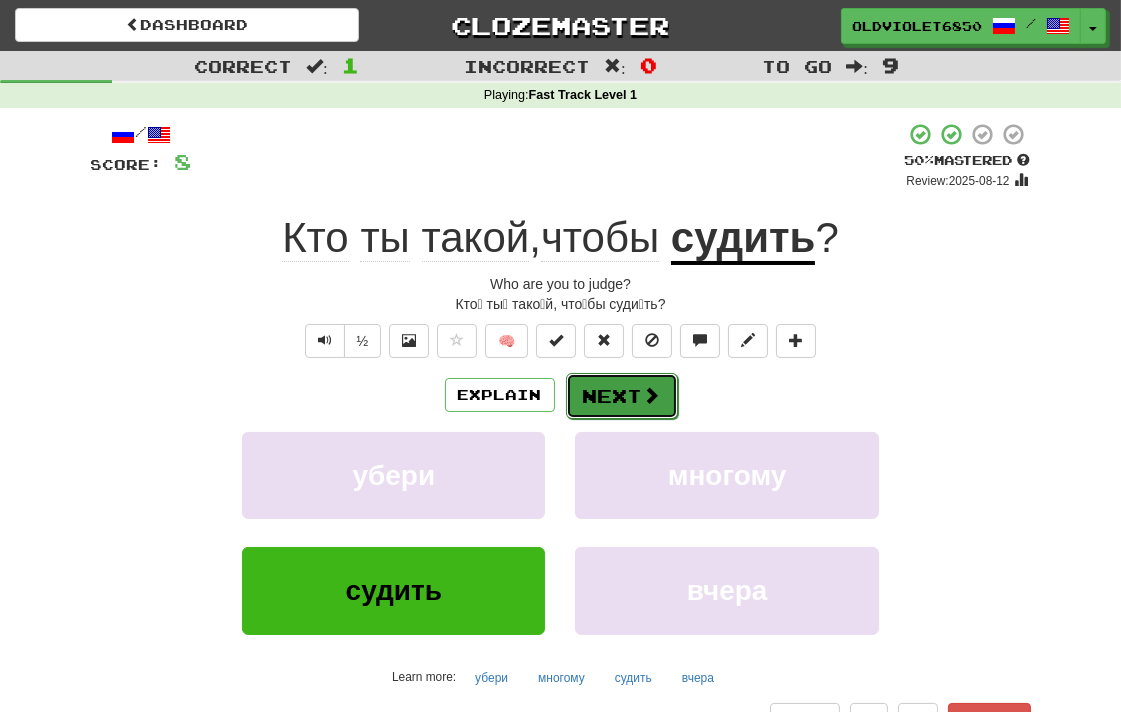 click on "Next" at bounding box center [622, 396] 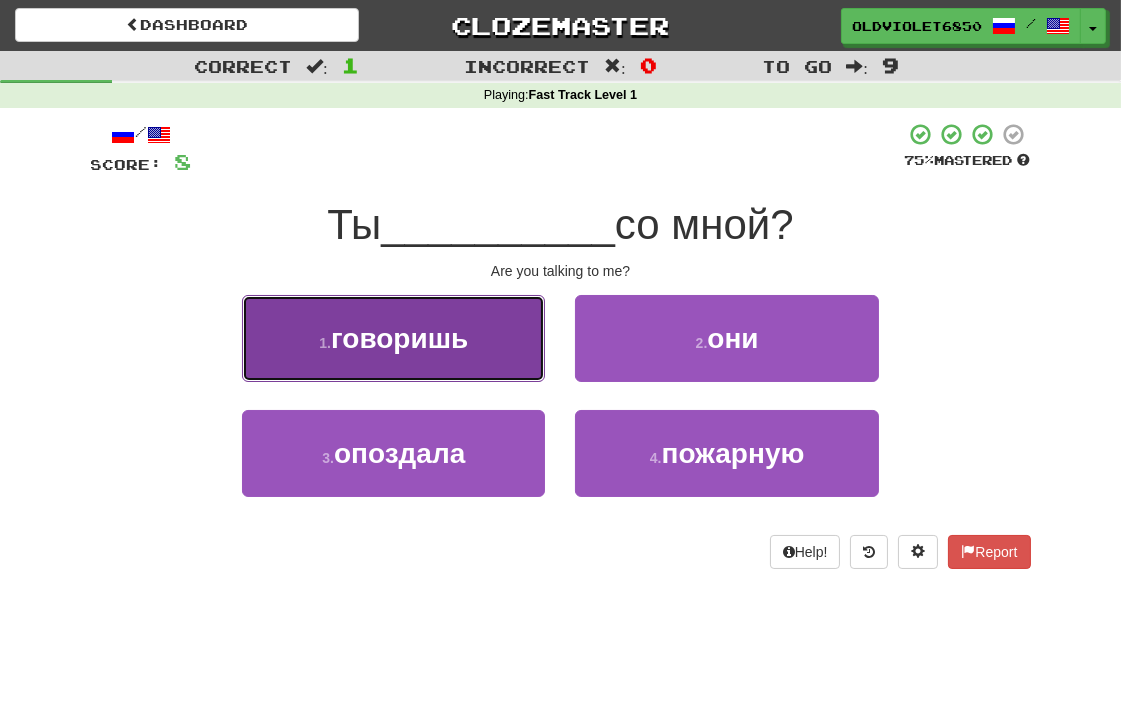 click on "1 .  говоришь" at bounding box center [393, 338] 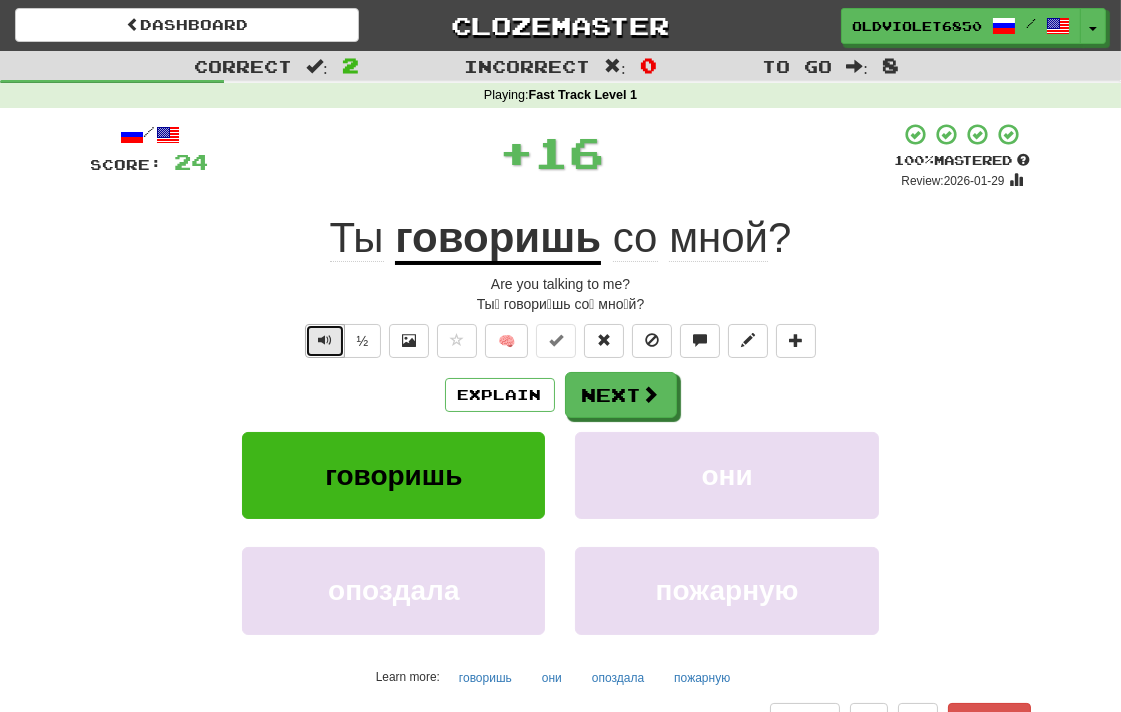 click at bounding box center [325, 340] 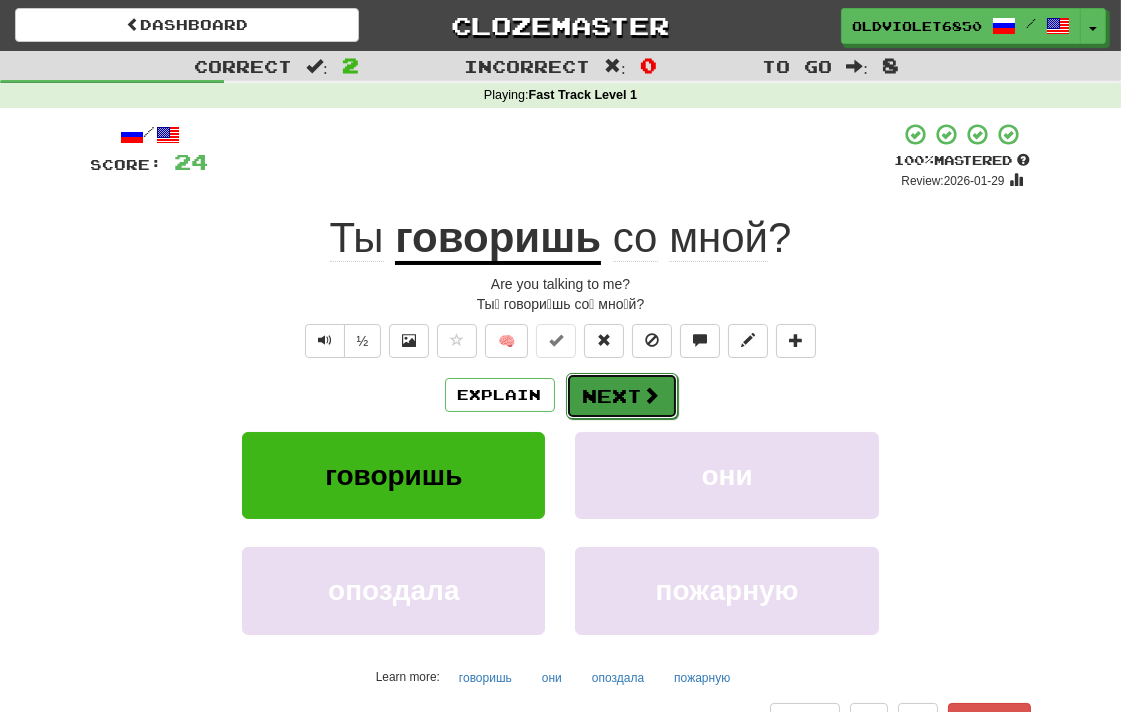 click on "Next" at bounding box center [622, 396] 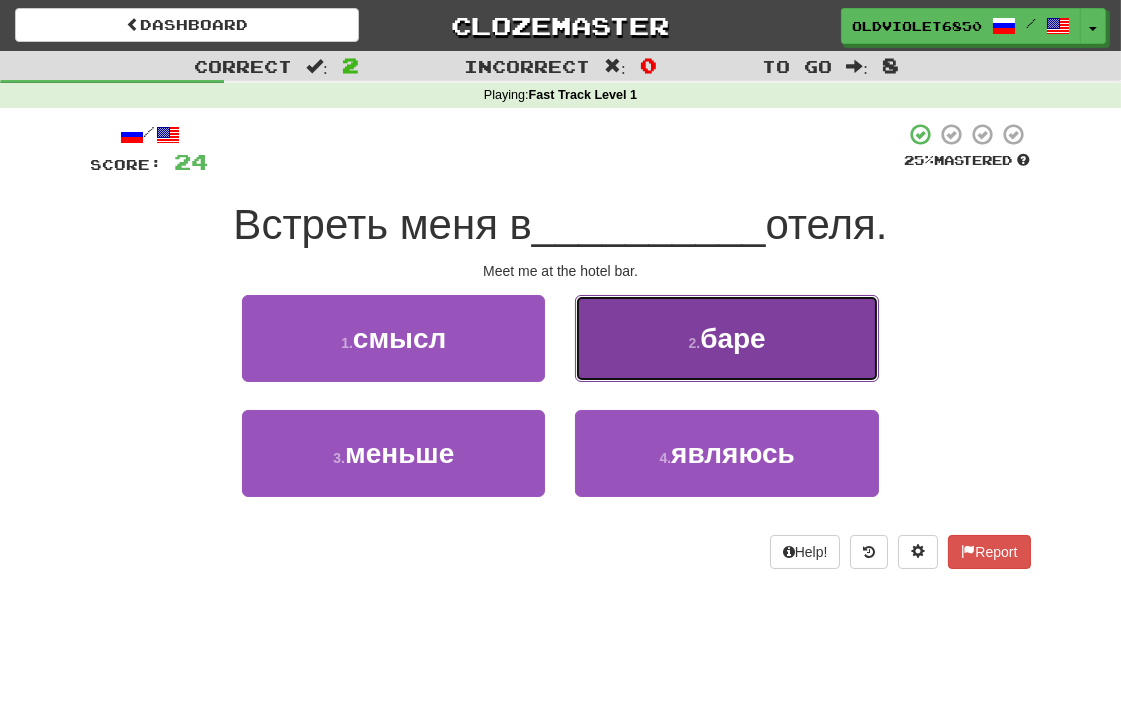 click on "баре" at bounding box center (733, 338) 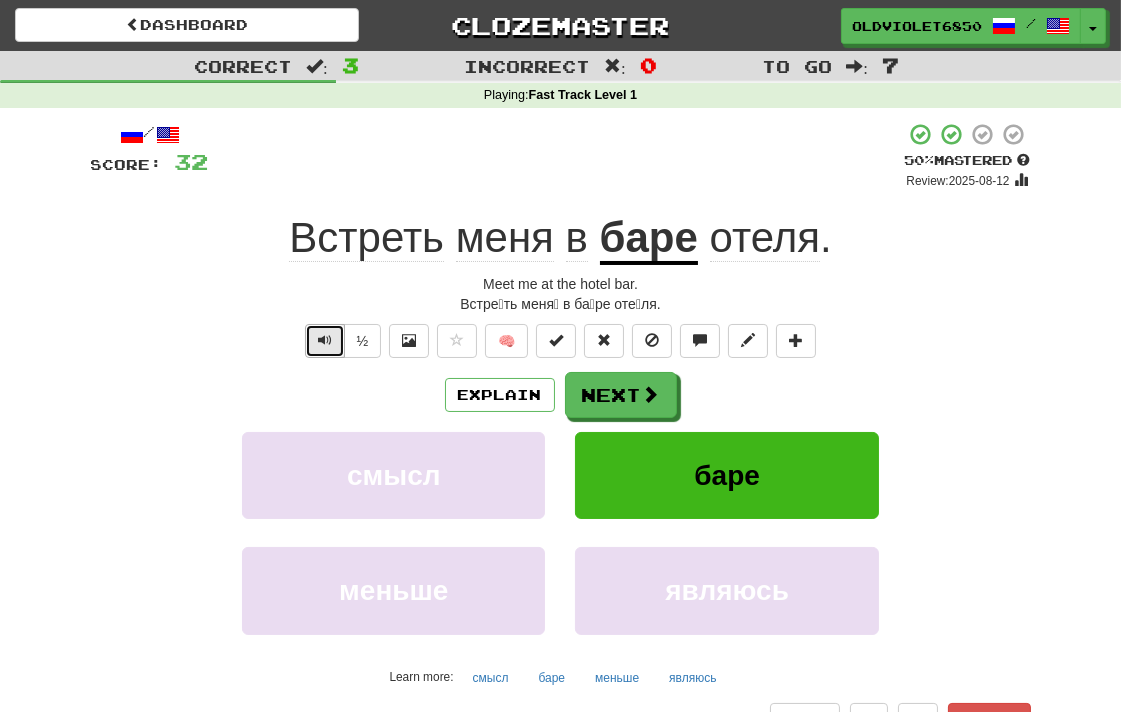 click at bounding box center [325, 341] 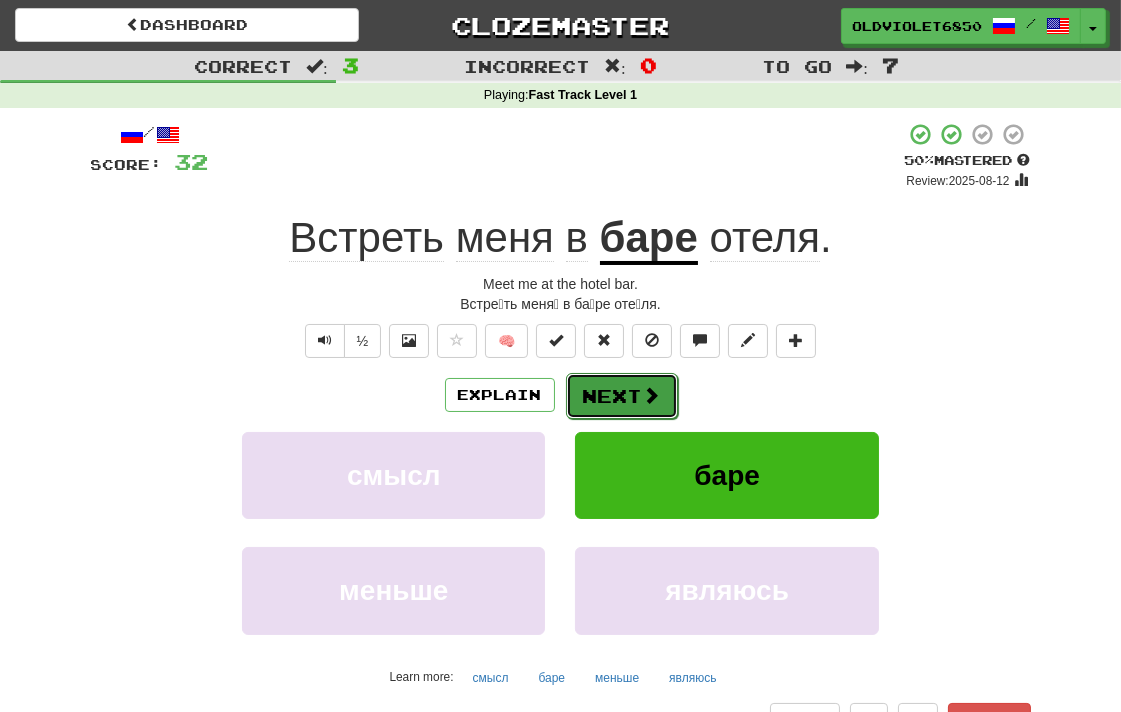 click on "Next" at bounding box center [622, 396] 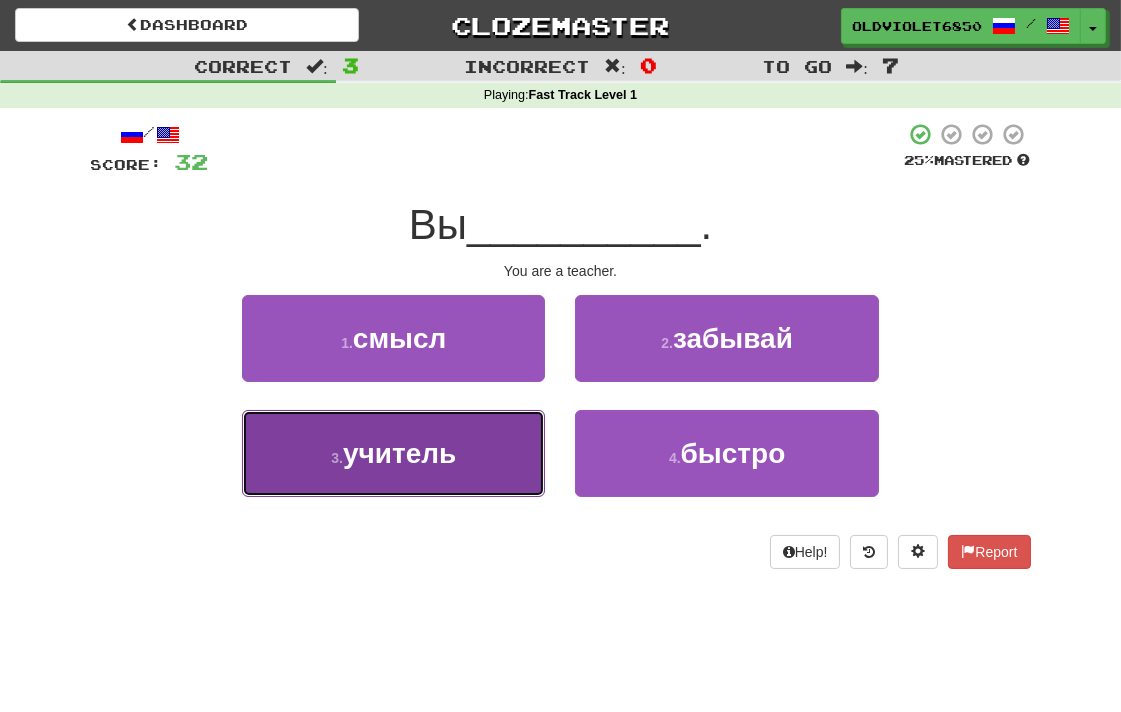 click on "учитель" at bounding box center [399, 453] 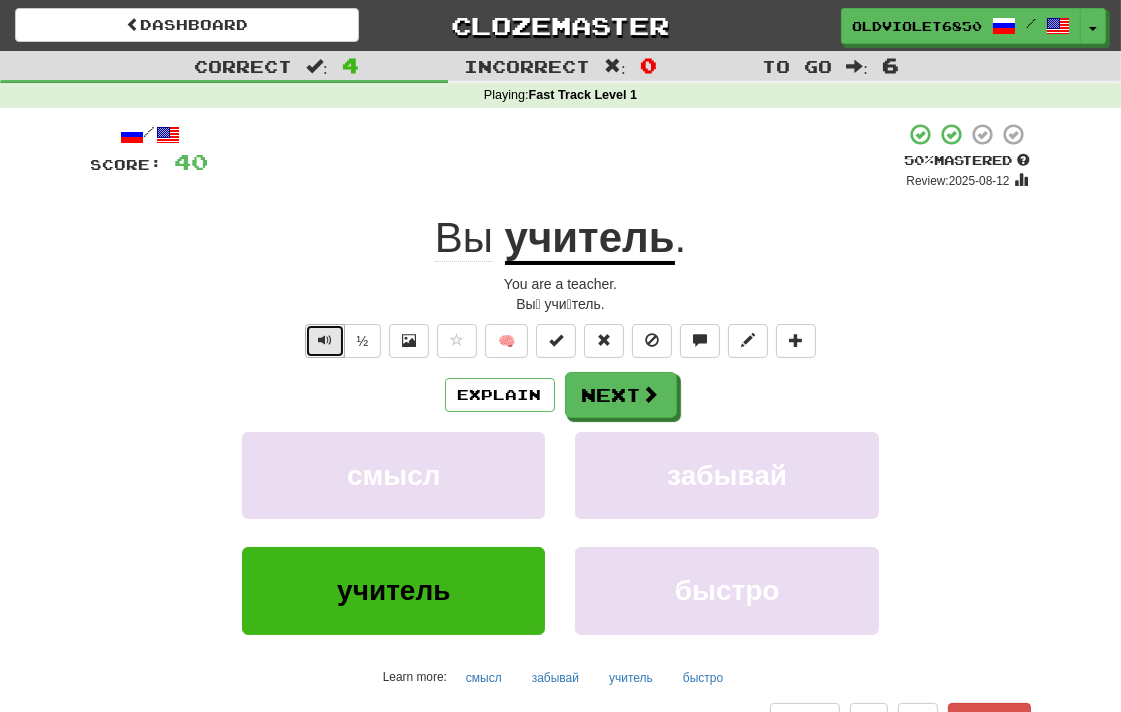 click at bounding box center [325, 341] 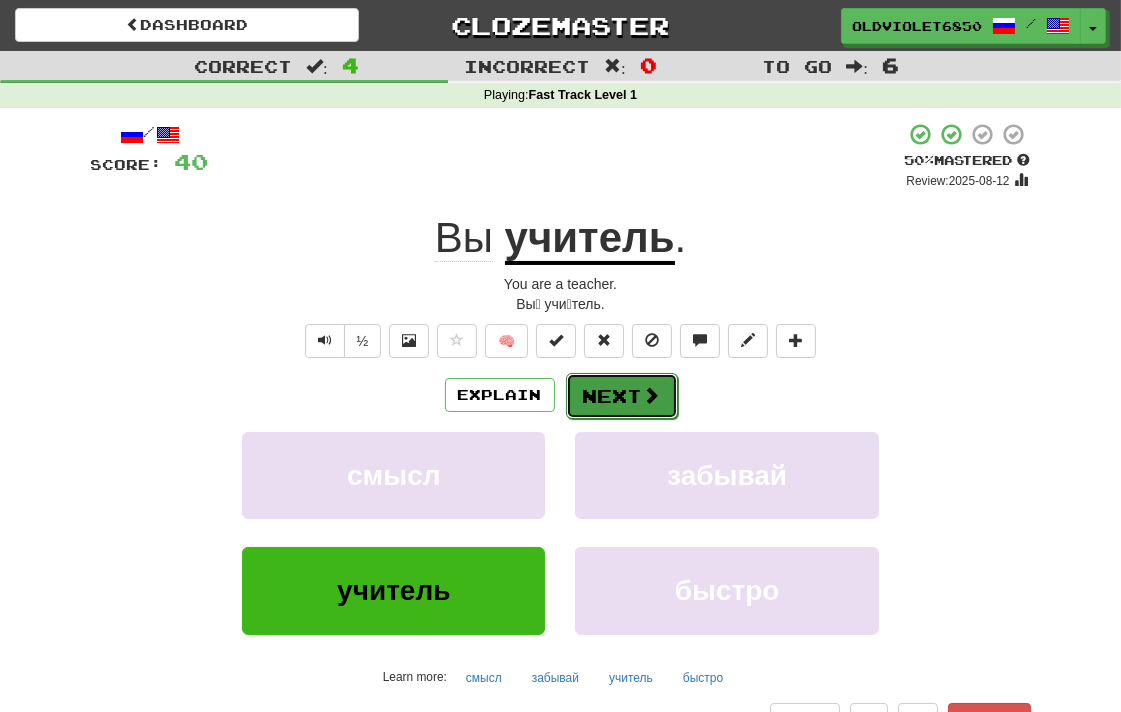 click on "Next" at bounding box center (622, 396) 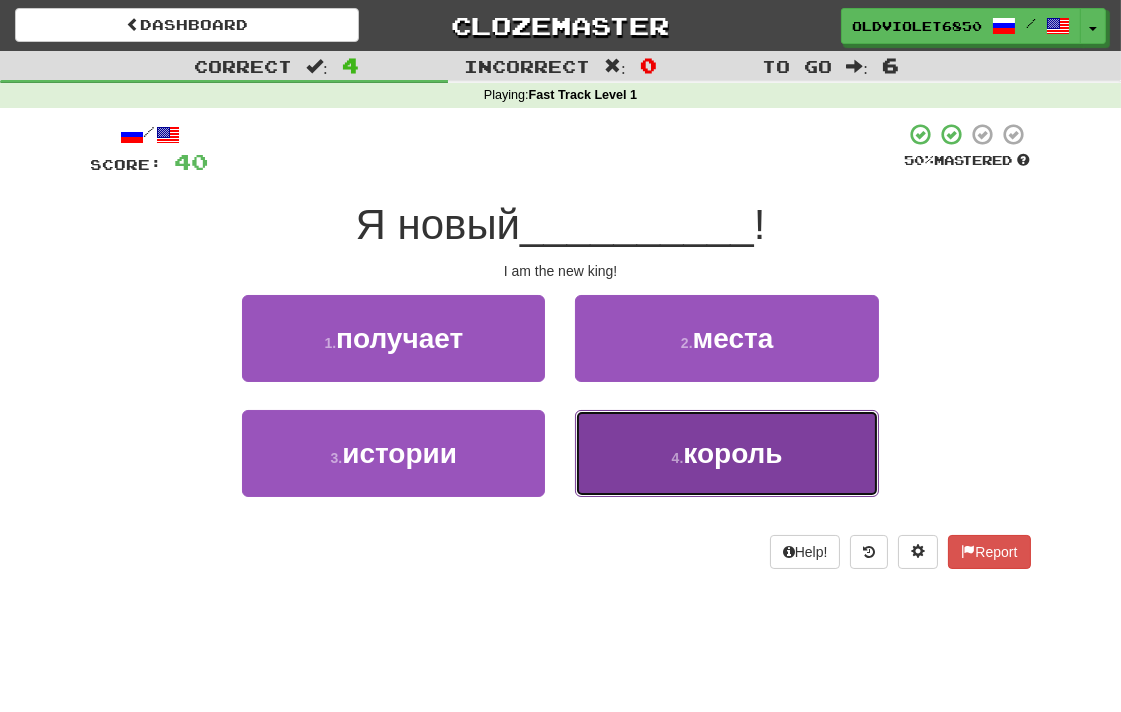 click on "4 .  король" at bounding box center (726, 453) 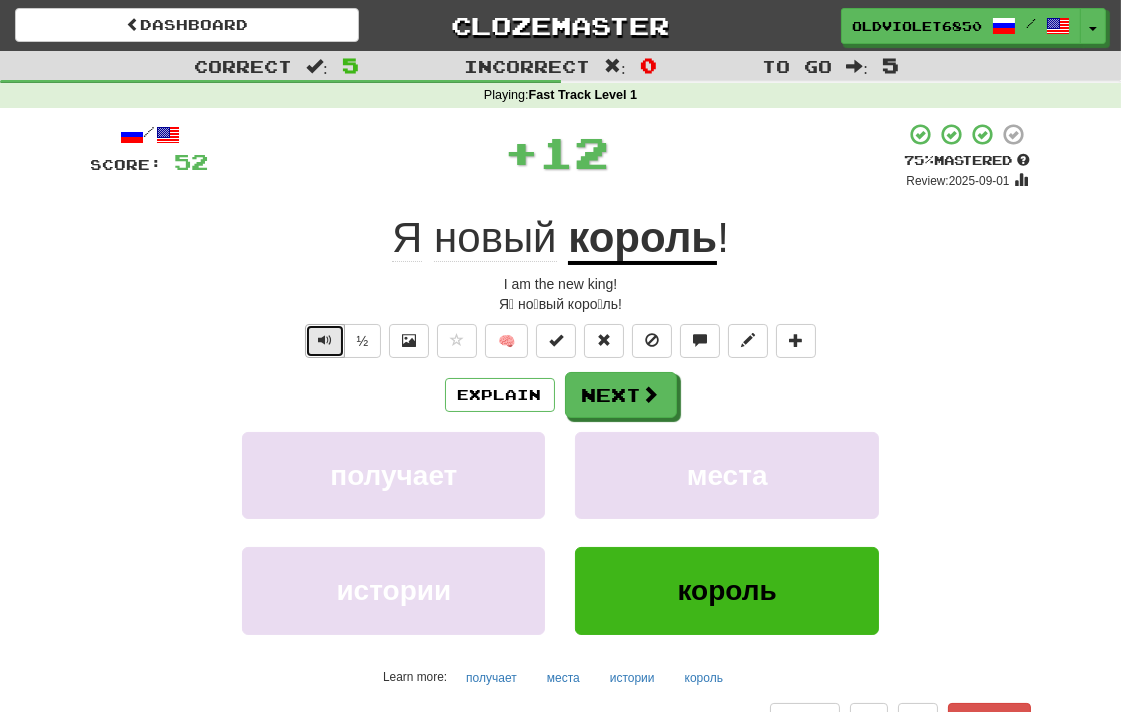 click at bounding box center (325, 341) 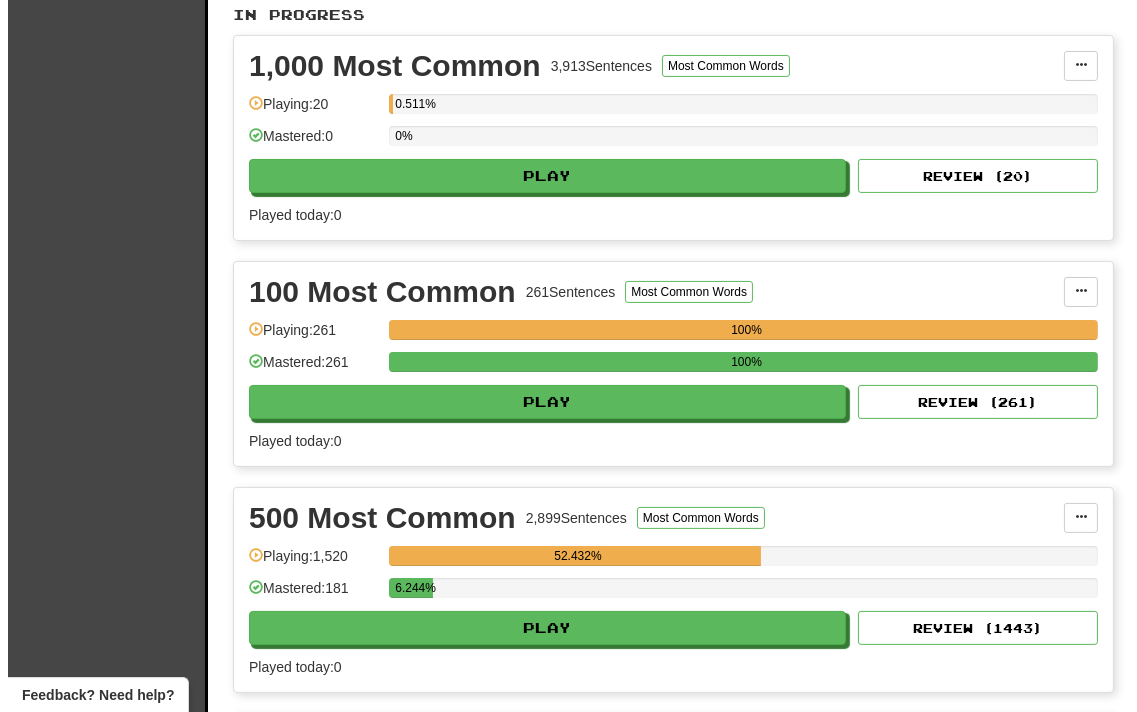 scroll, scrollTop: 555, scrollLeft: 0, axis: vertical 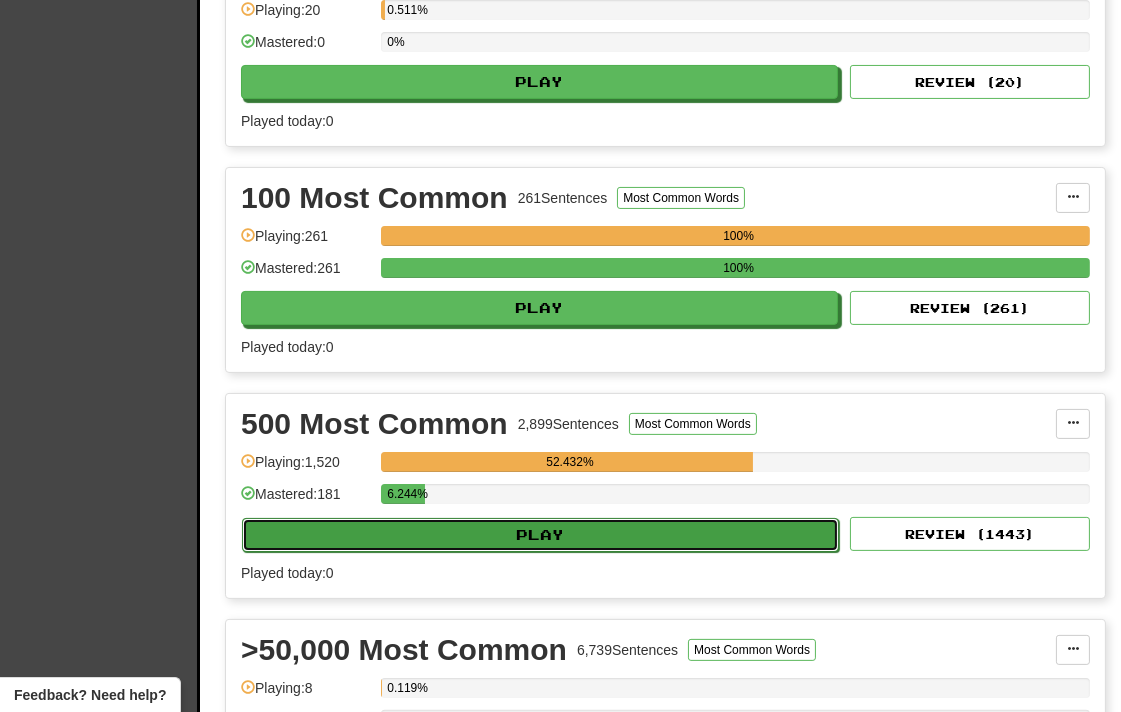 click on "Play" at bounding box center [540, 535] 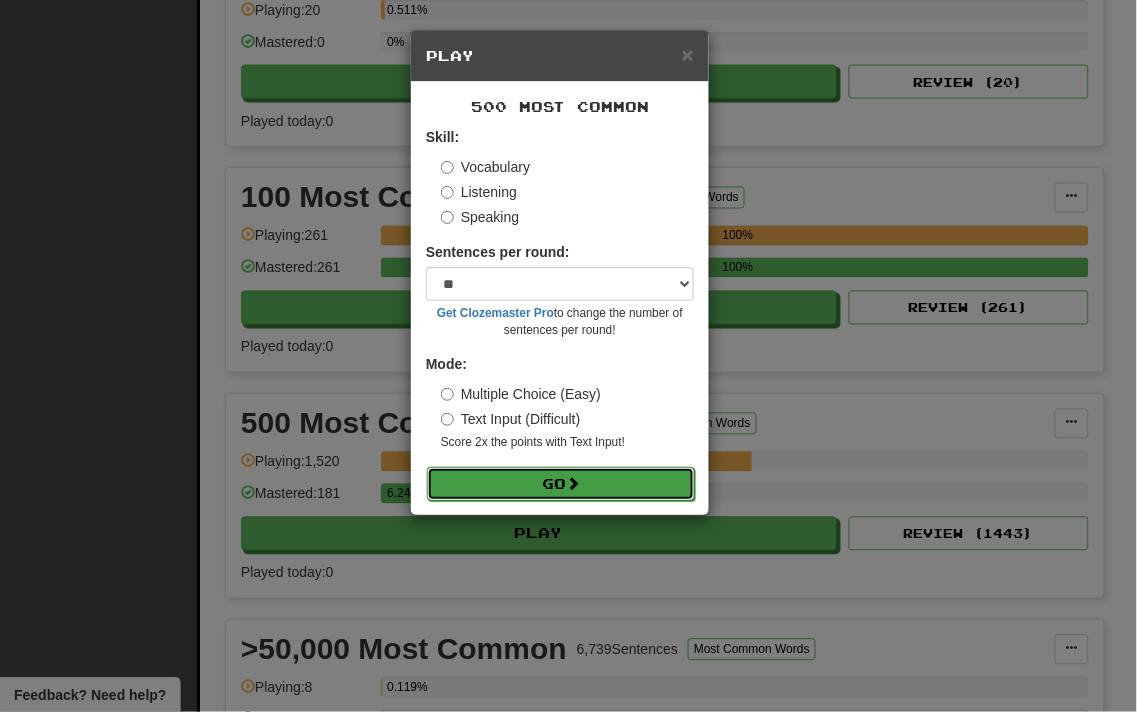 click on "Go" at bounding box center (561, 484) 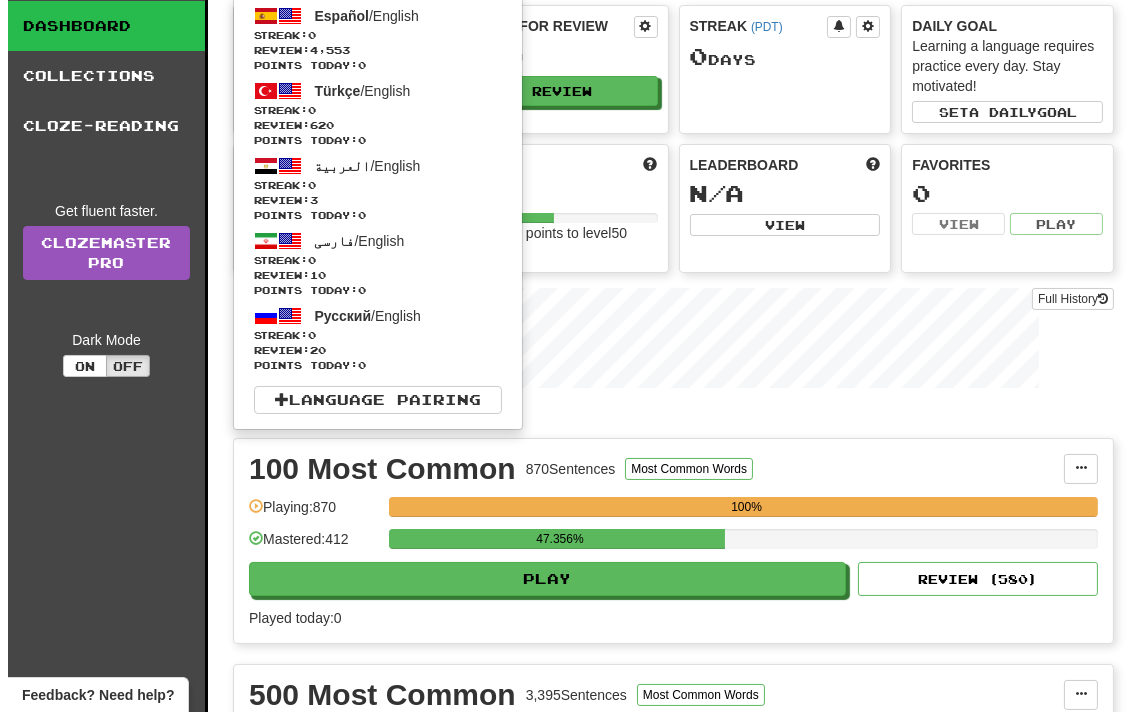scroll, scrollTop: 0, scrollLeft: 0, axis: both 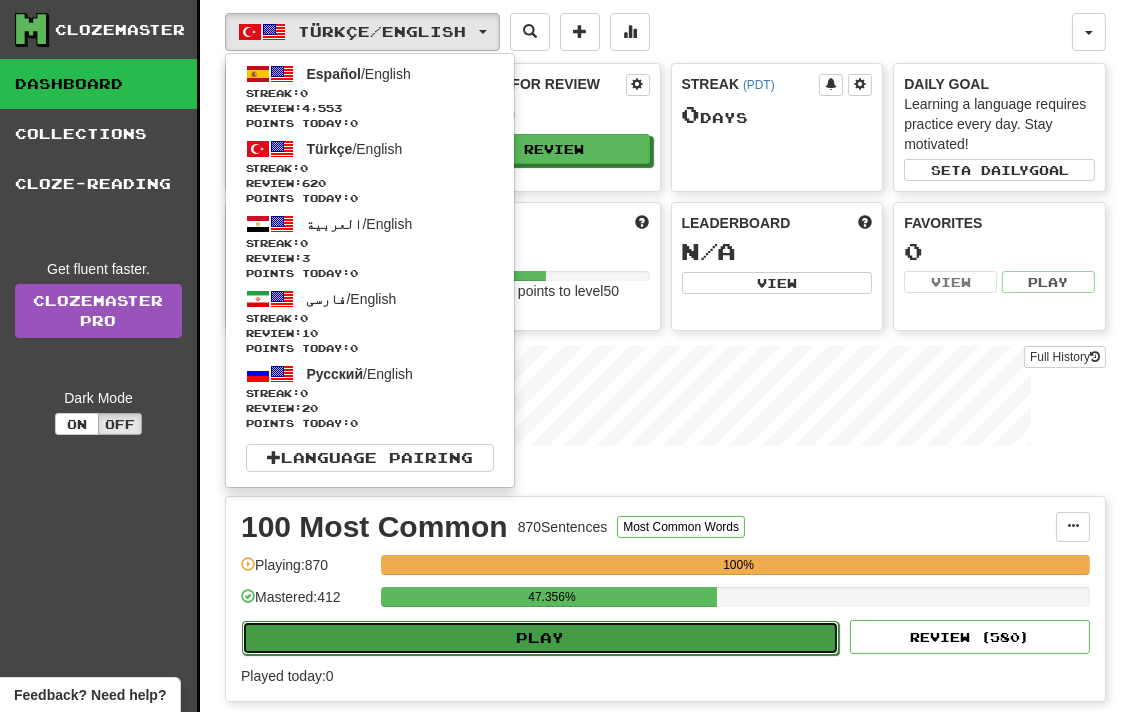 click on "Play" at bounding box center (540, 638) 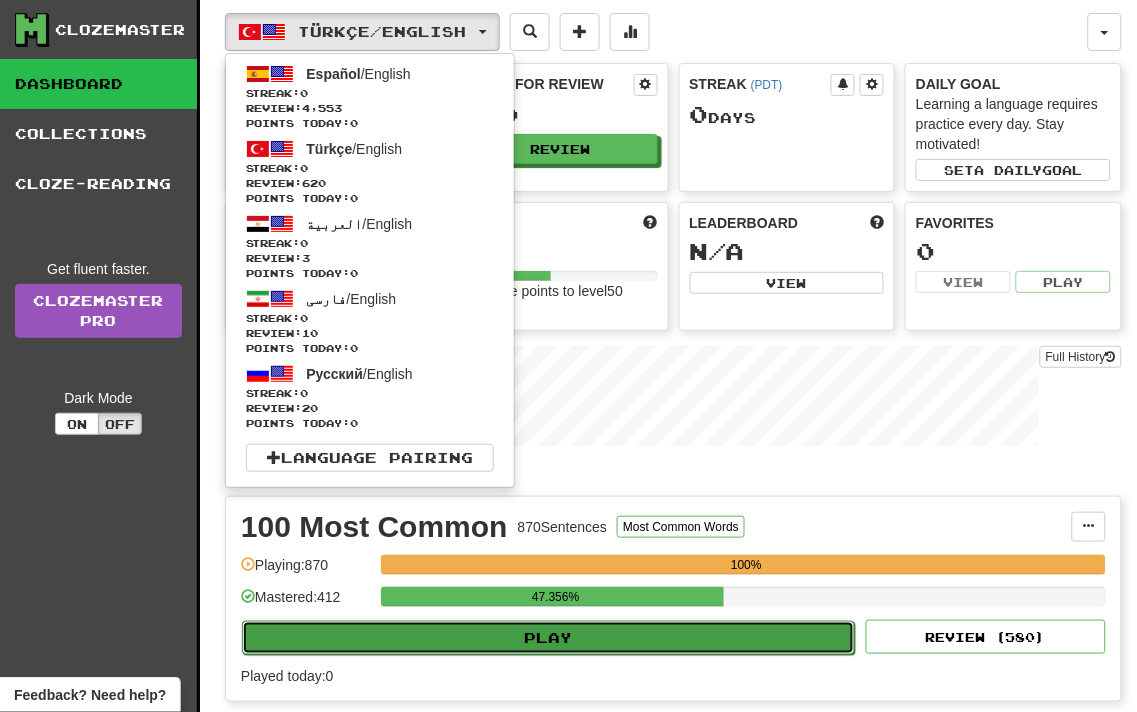 select on "**" 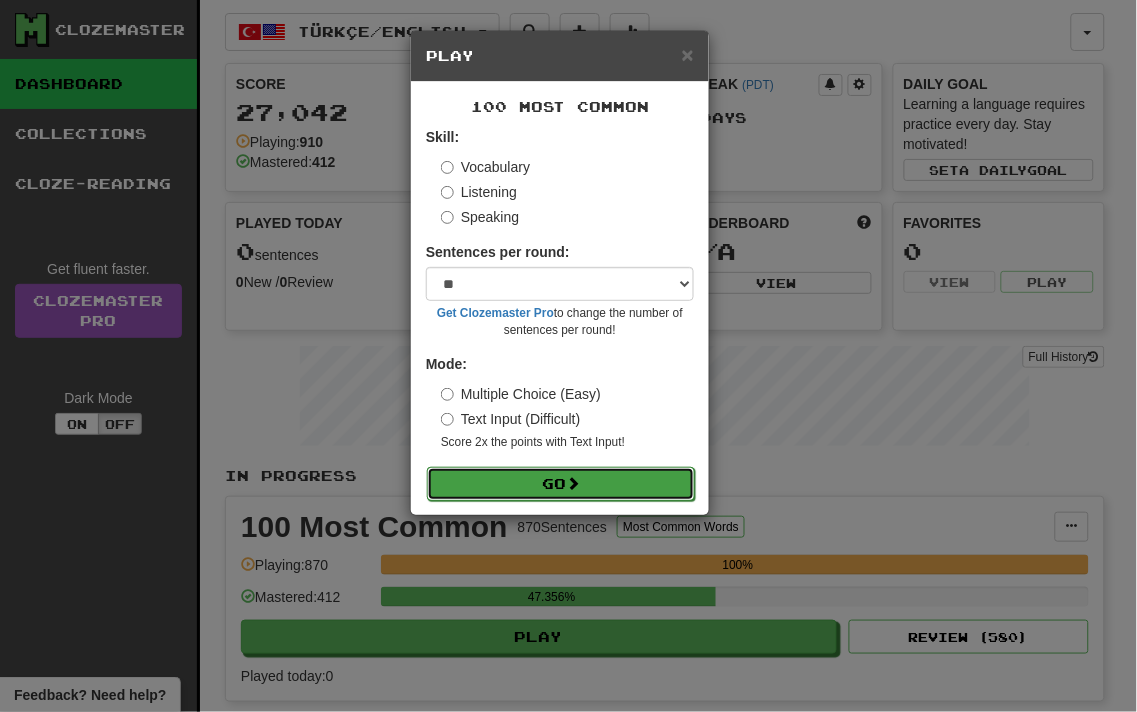click on "Go" at bounding box center [561, 484] 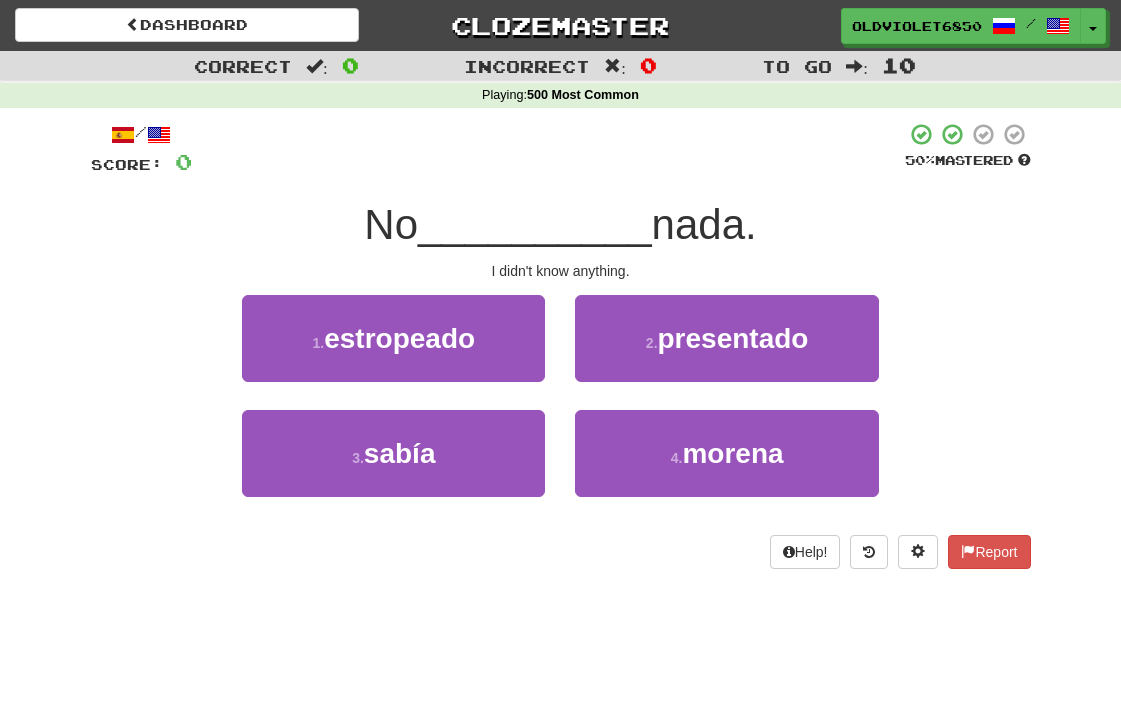 scroll, scrollTop: 0, scrollLeft: 0, axis: both 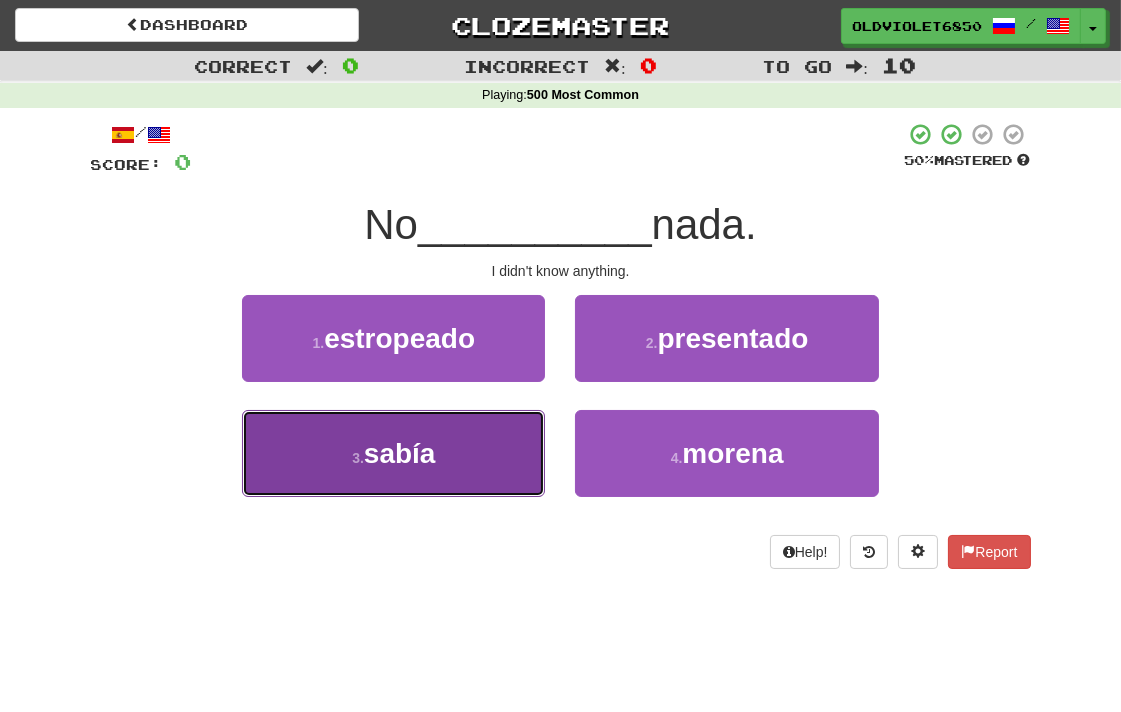 click on "sabía" at bounding box center (400, 453) 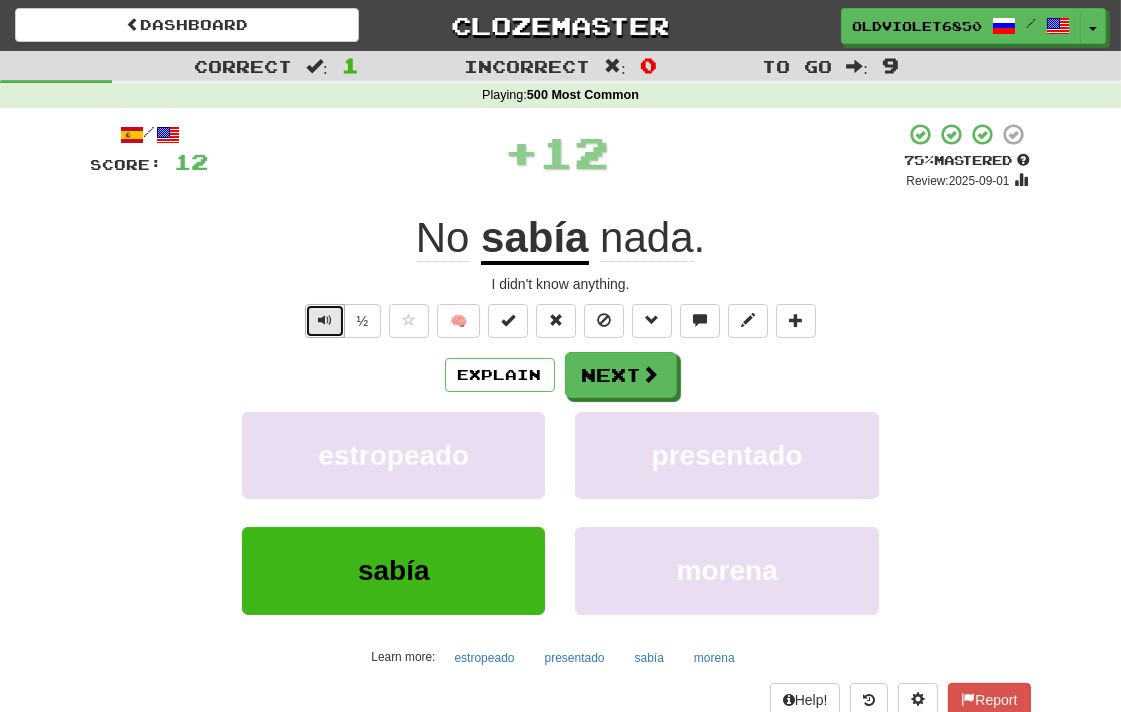 click at bounding box center [325, 320] 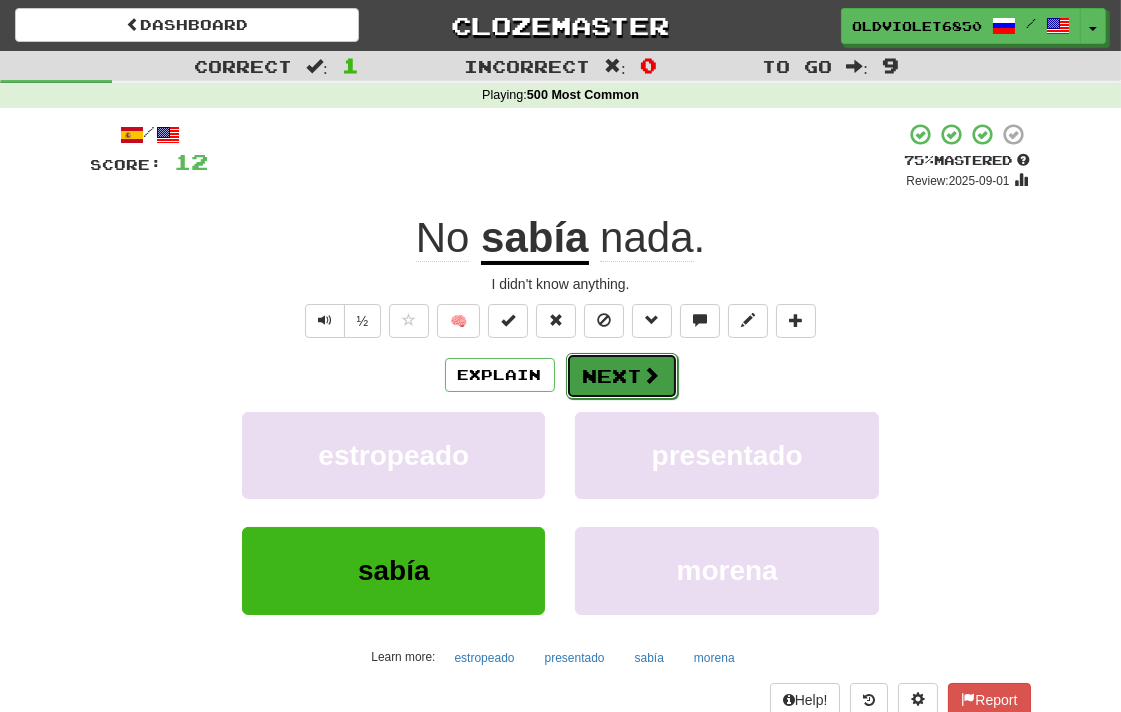 click at bounding box center [652, 375] 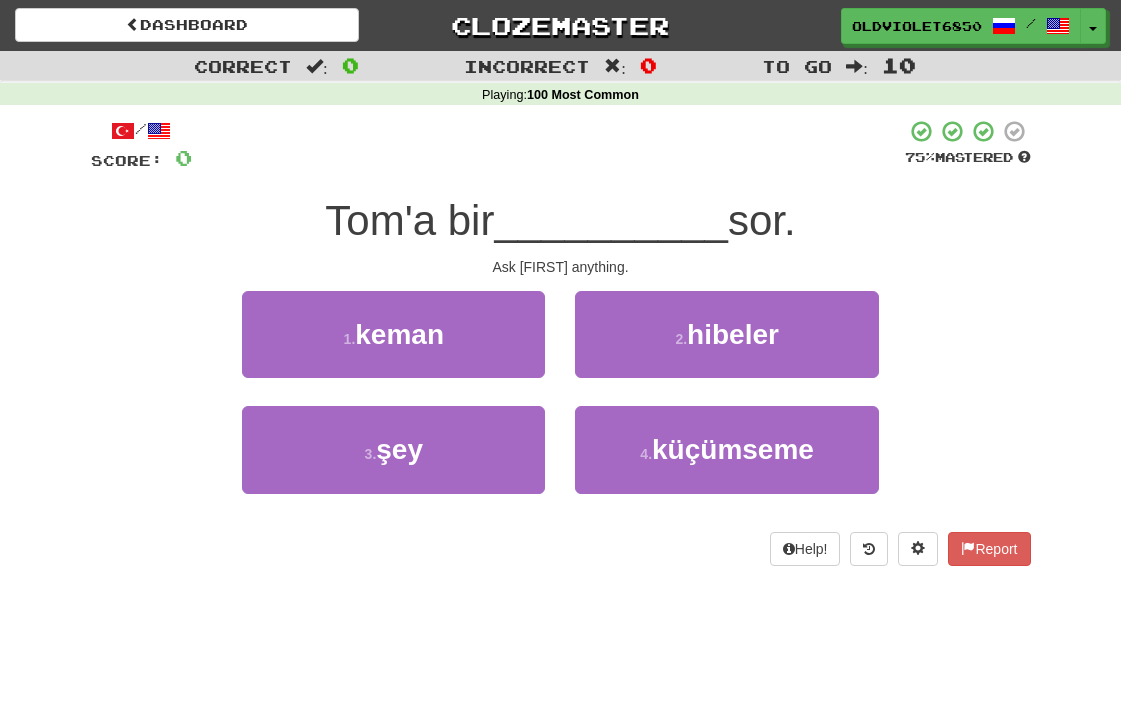 scroll, scrollTop: 0, scrollLeft: 0, axis: both 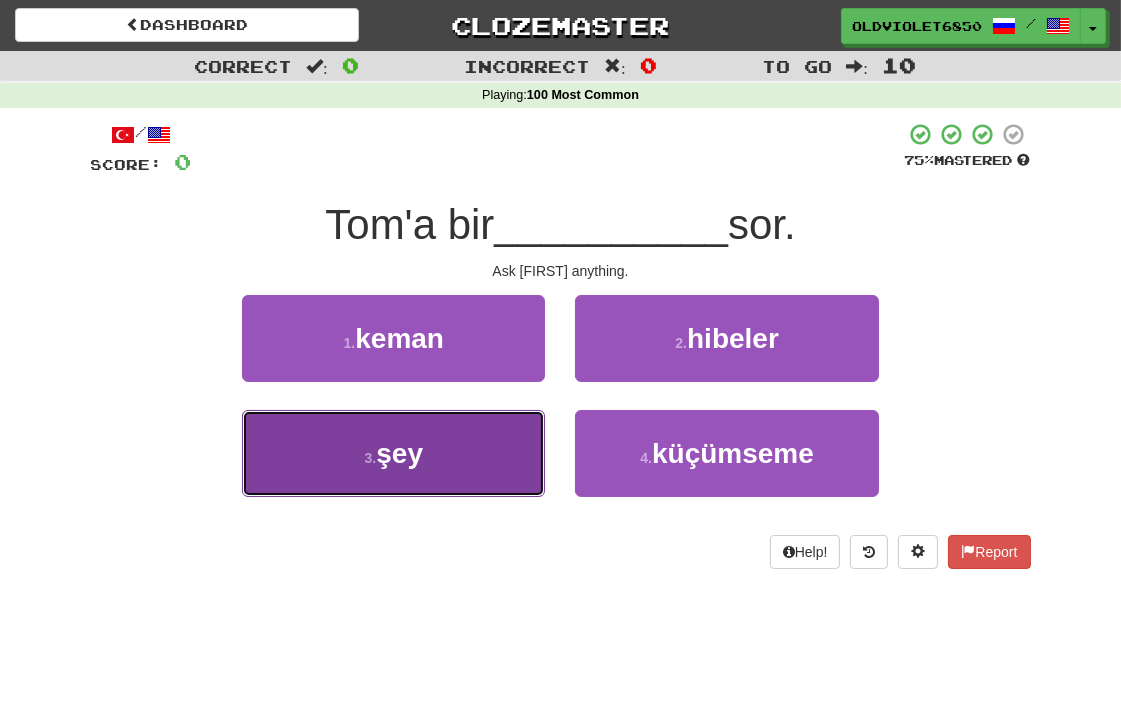 click on "şey" at bounding box center [399, 453] 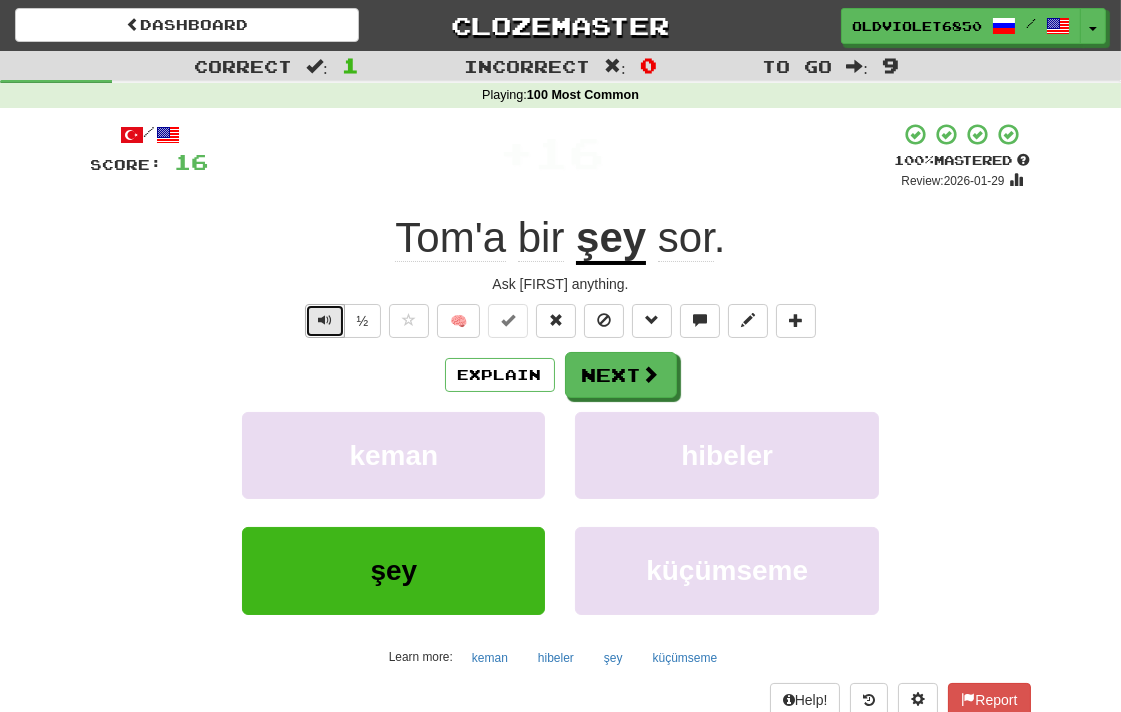 click at bounding box center [325, 321] 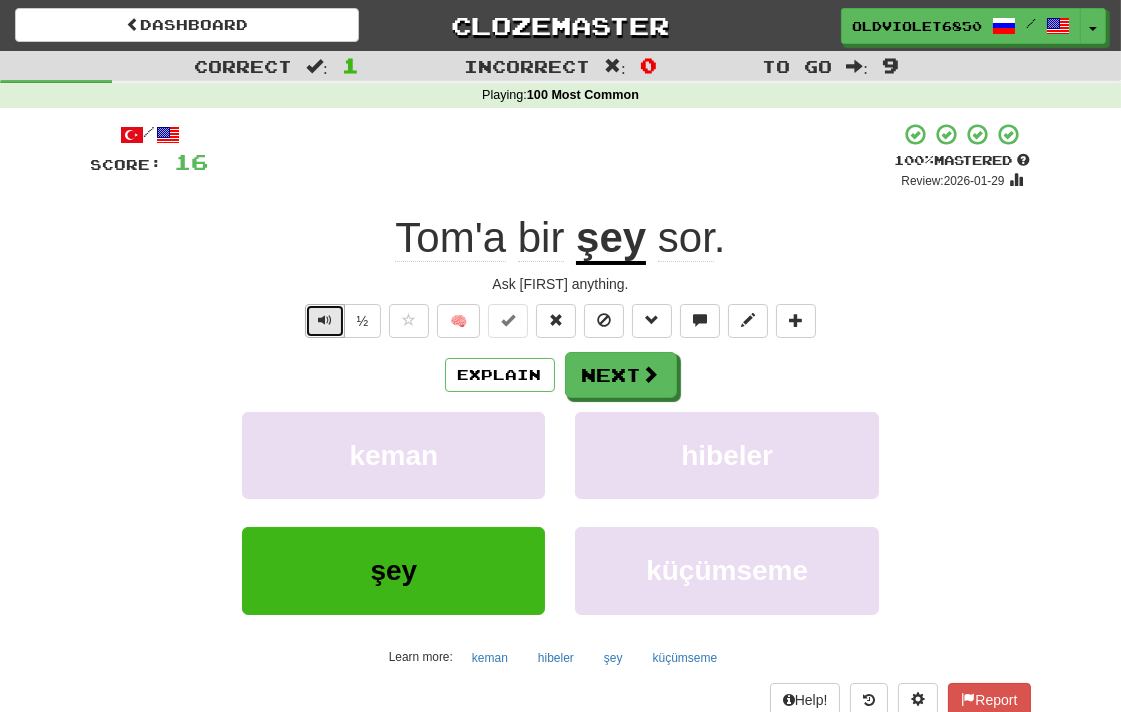 click at bounding box center [325, 320] 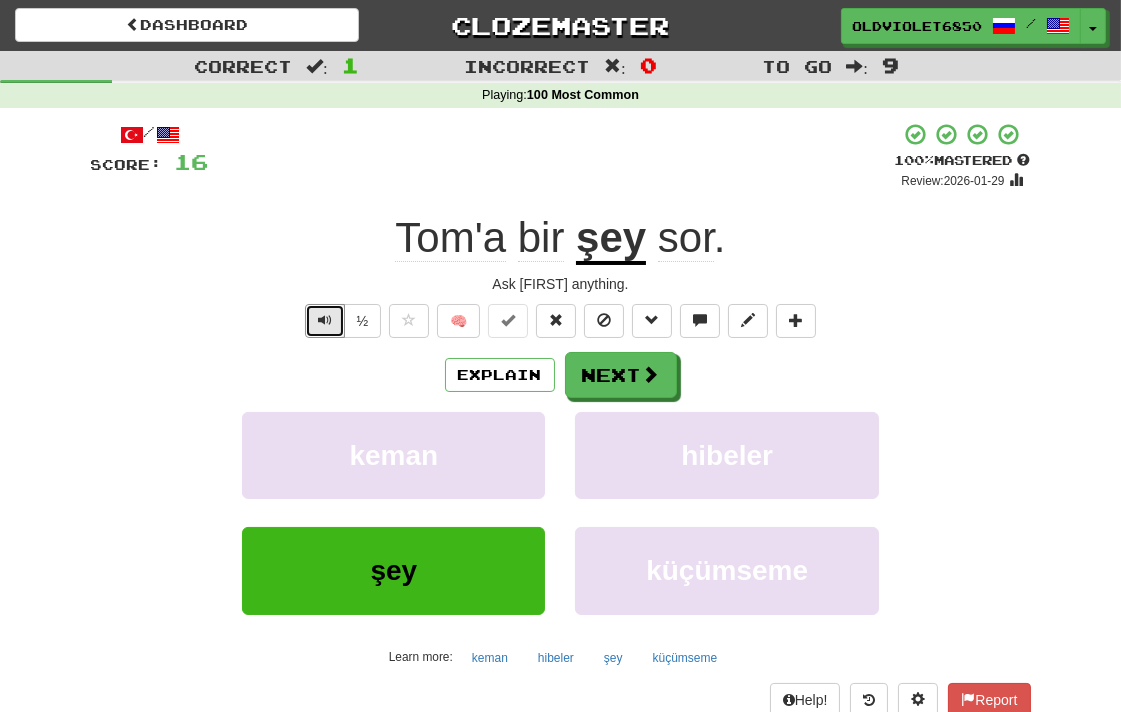 drag, startPoint x: 334, startPoint y: 316, endPoint x: 280, endPoint y: 316, distance: 54 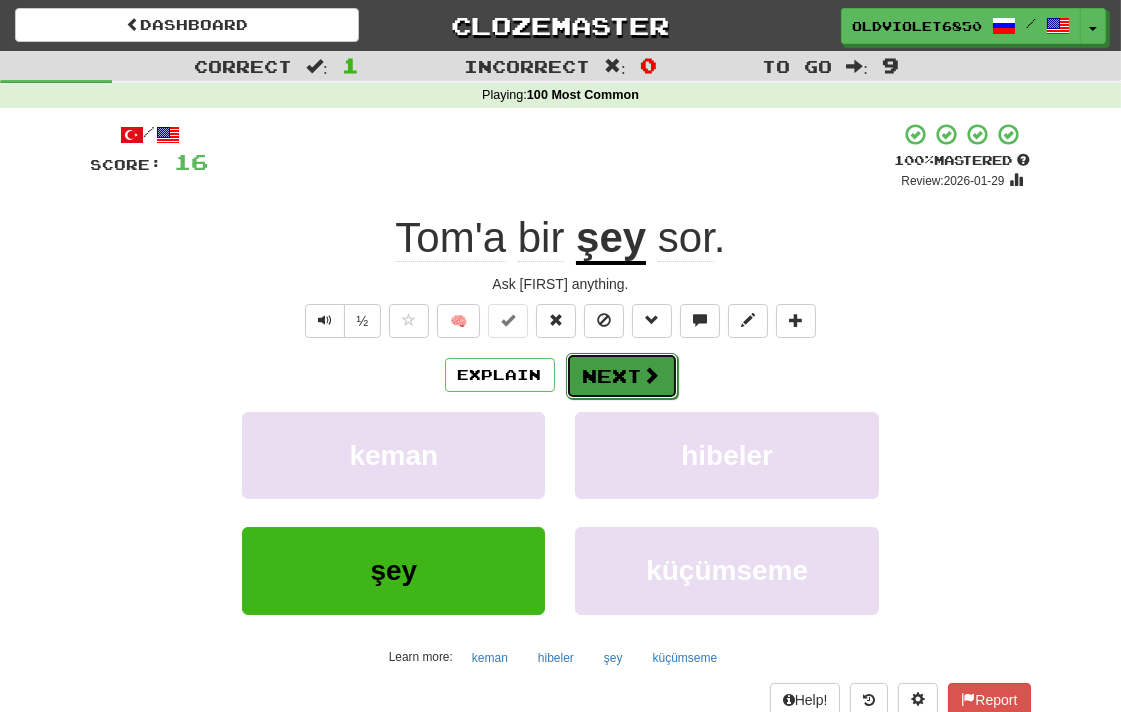 click at bounding box center [652, 375] 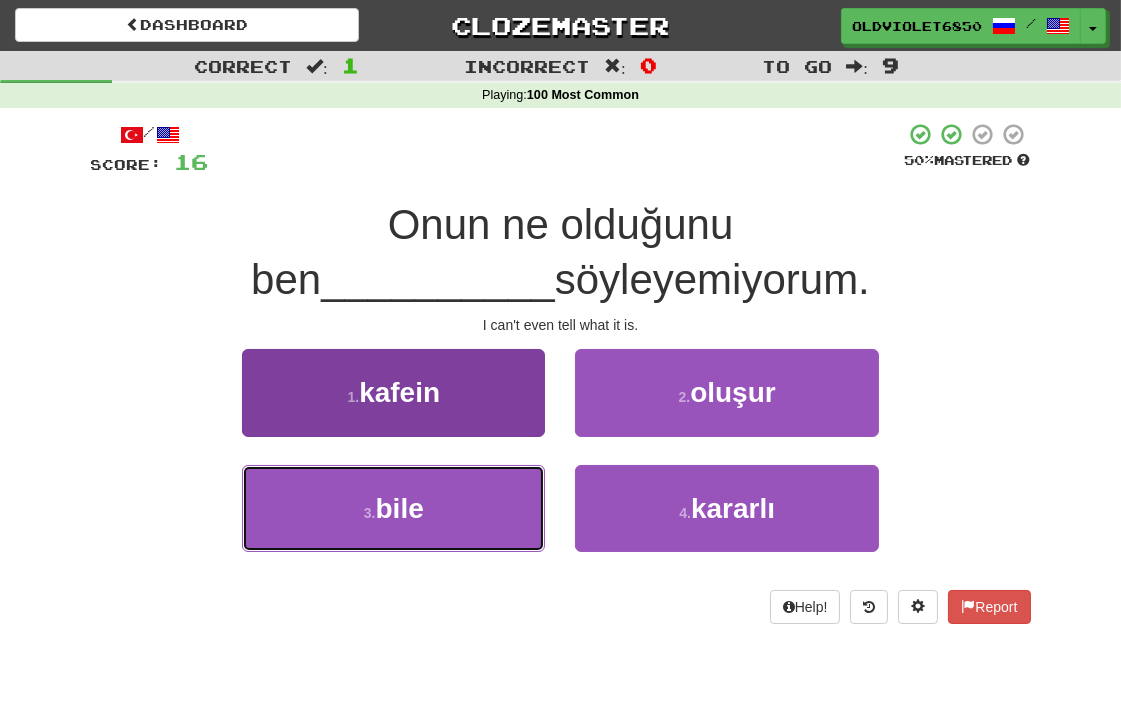 drag, startPoint x: 412, startPoint y: 506, endPoint x: 315, endPoint y: 474, distance: 102.14206 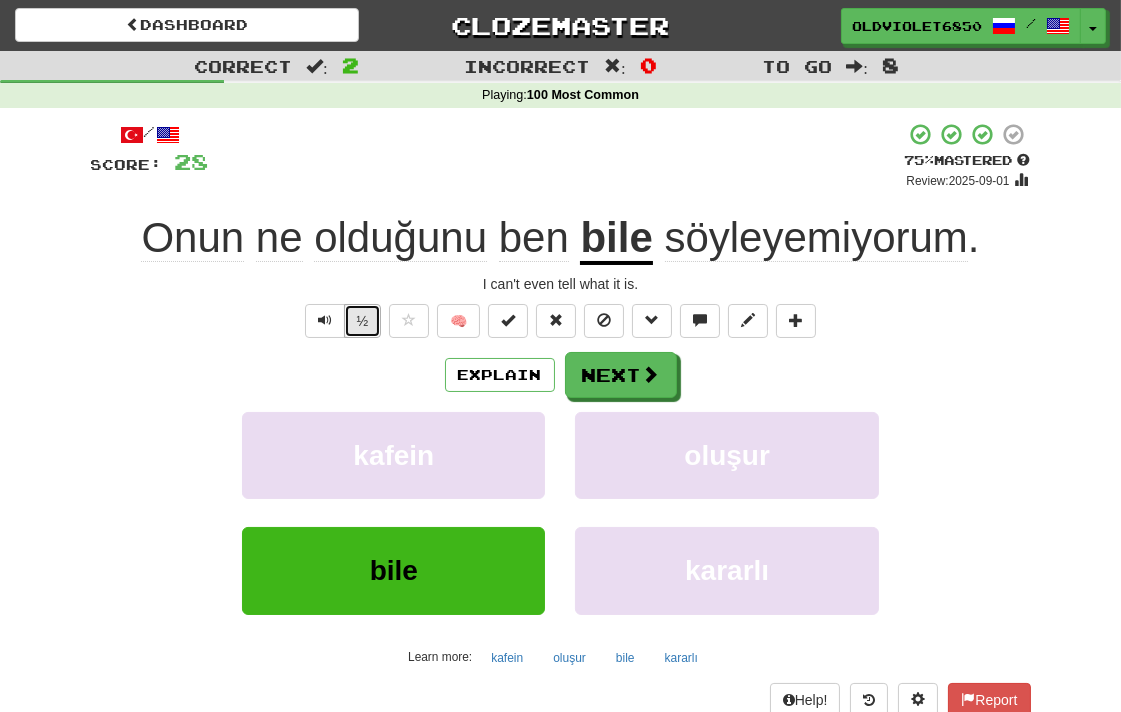 click on "½" at bounding box center [363, 321] 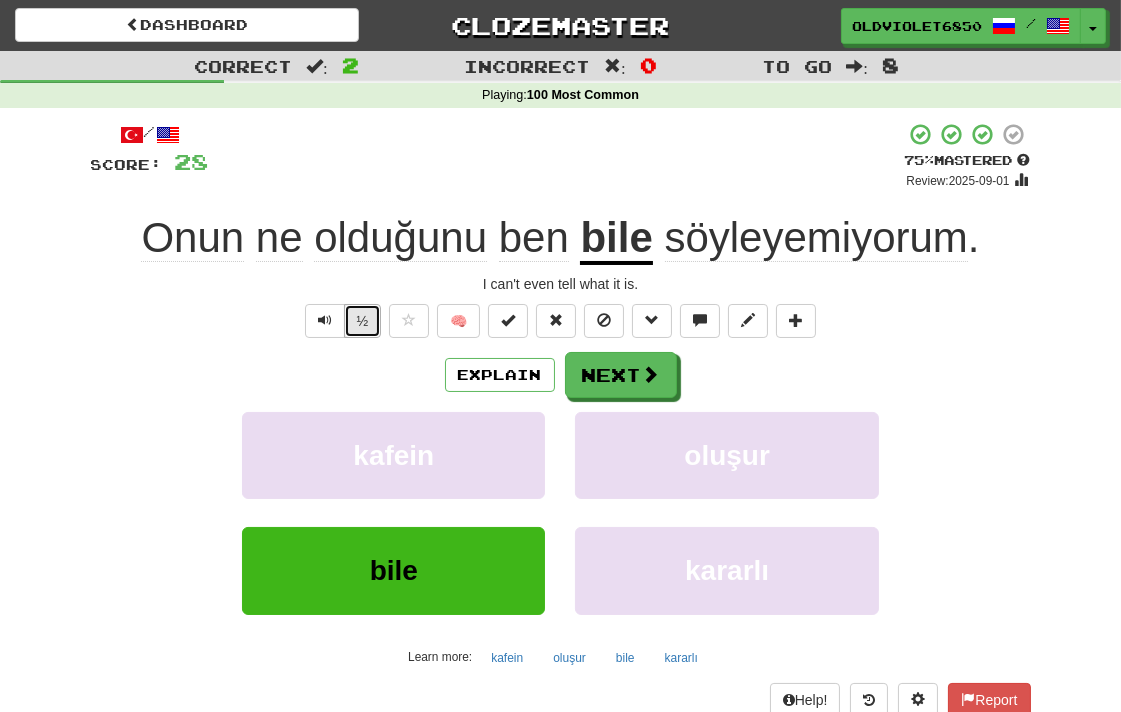 click on "½" at bounding box center (363, 321) 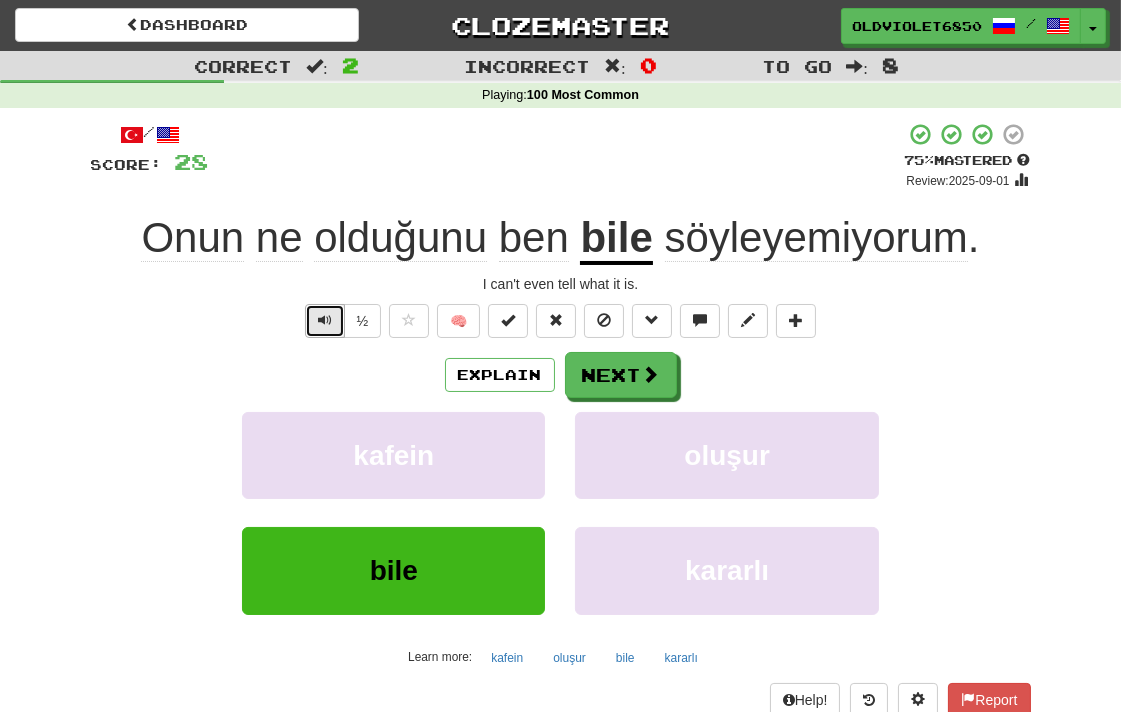 click at bounding box center [325, 321] 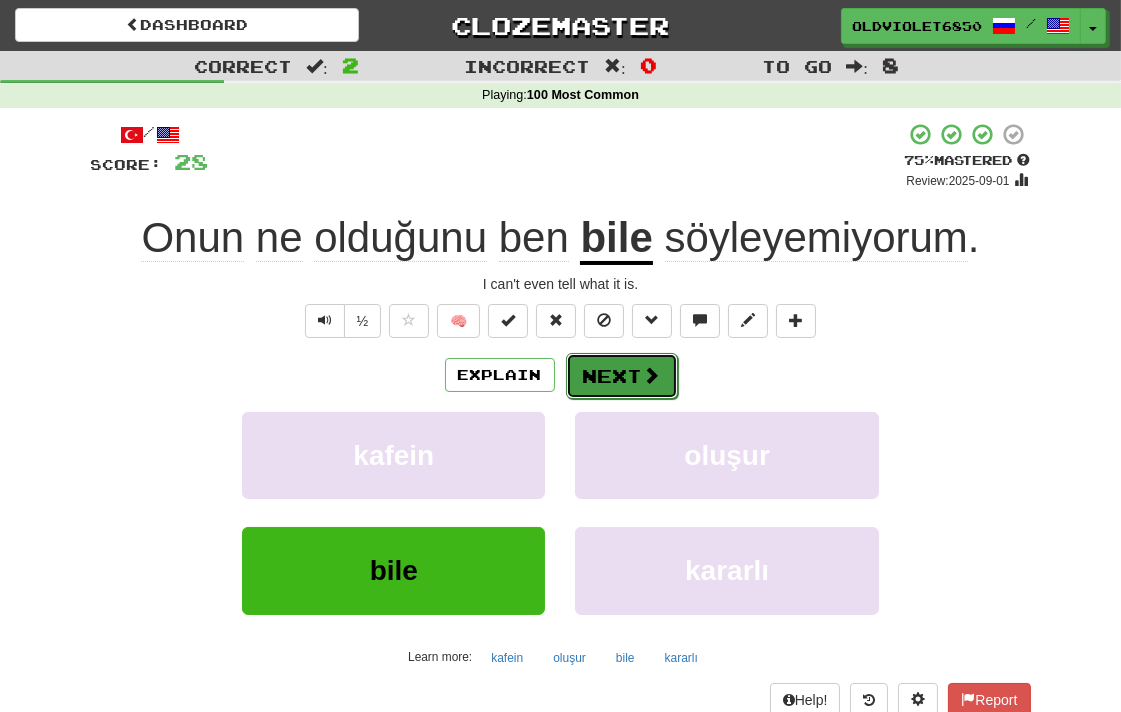 click on "Next" at bounding box center [622, 376] 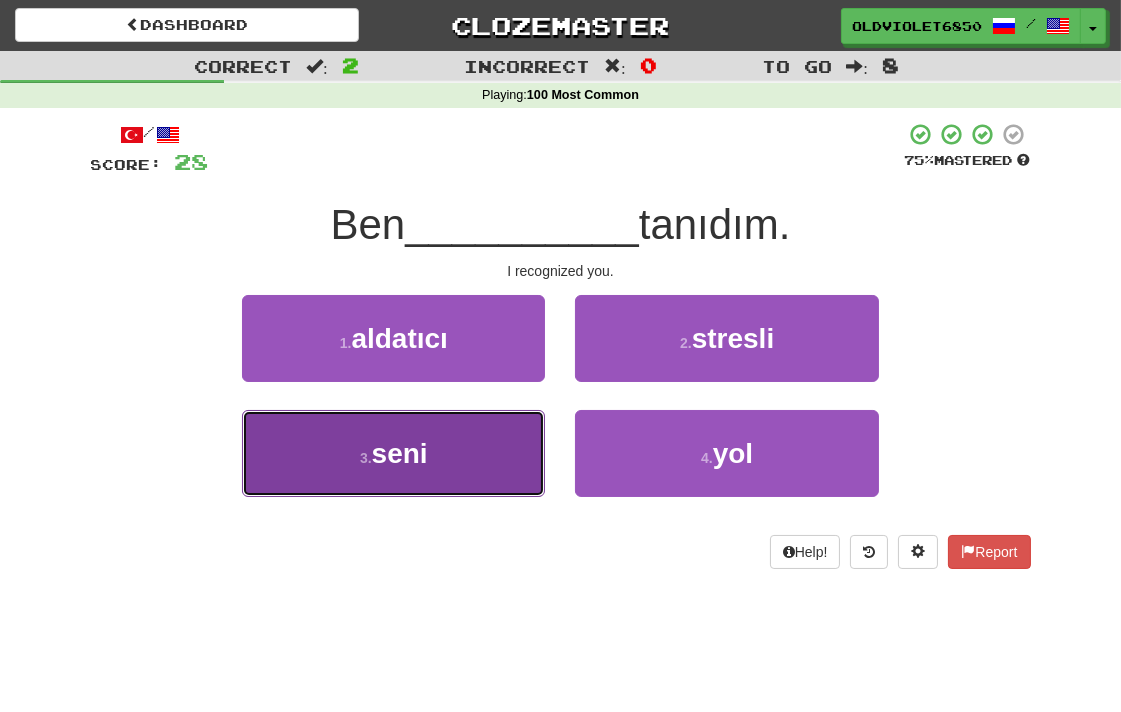 click on "seni" at bounding box center [400, 453] 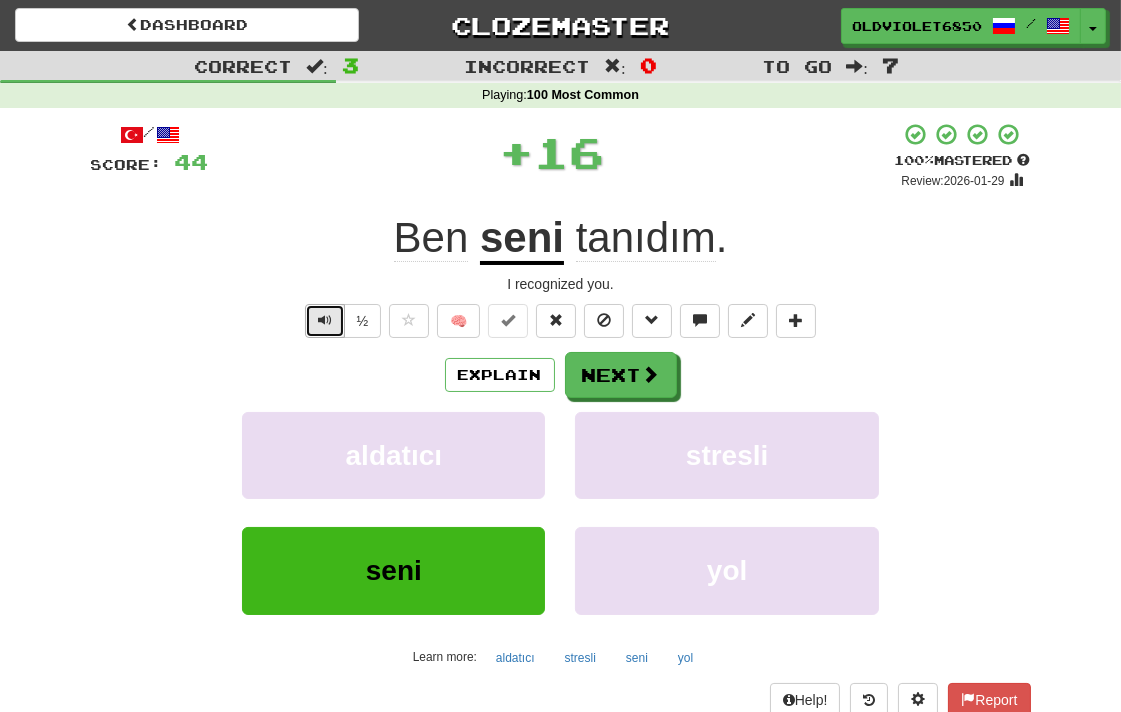 click at bounding box center (325, 321) 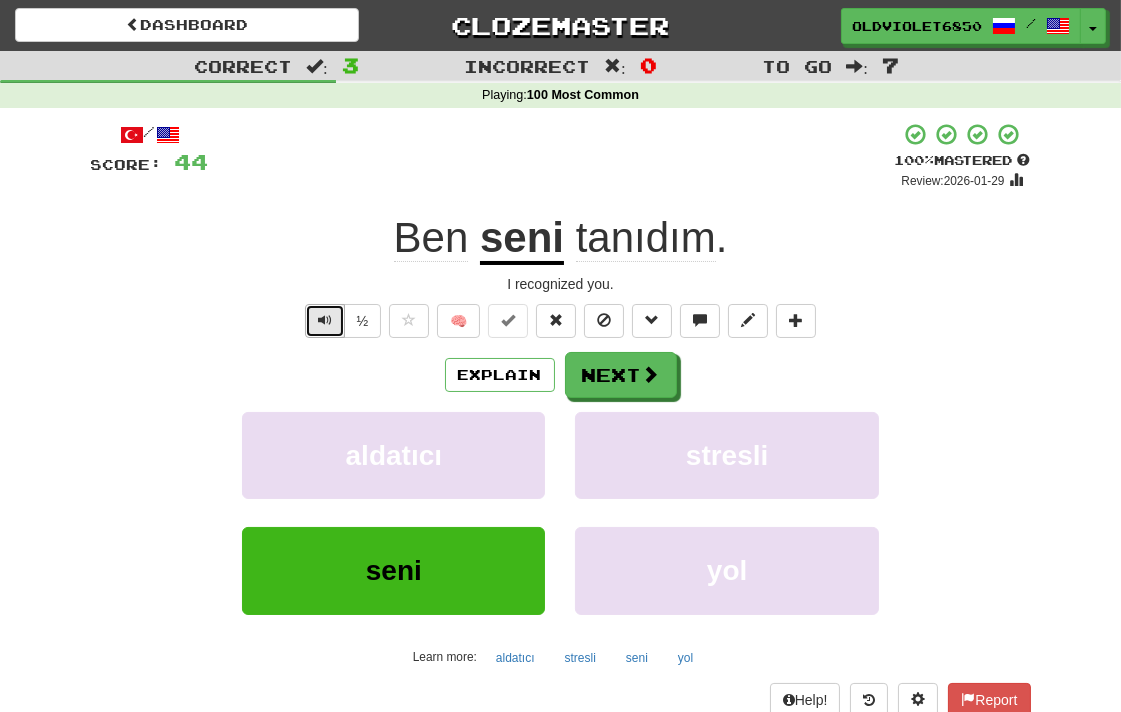 click at bounding box center [325, 321] 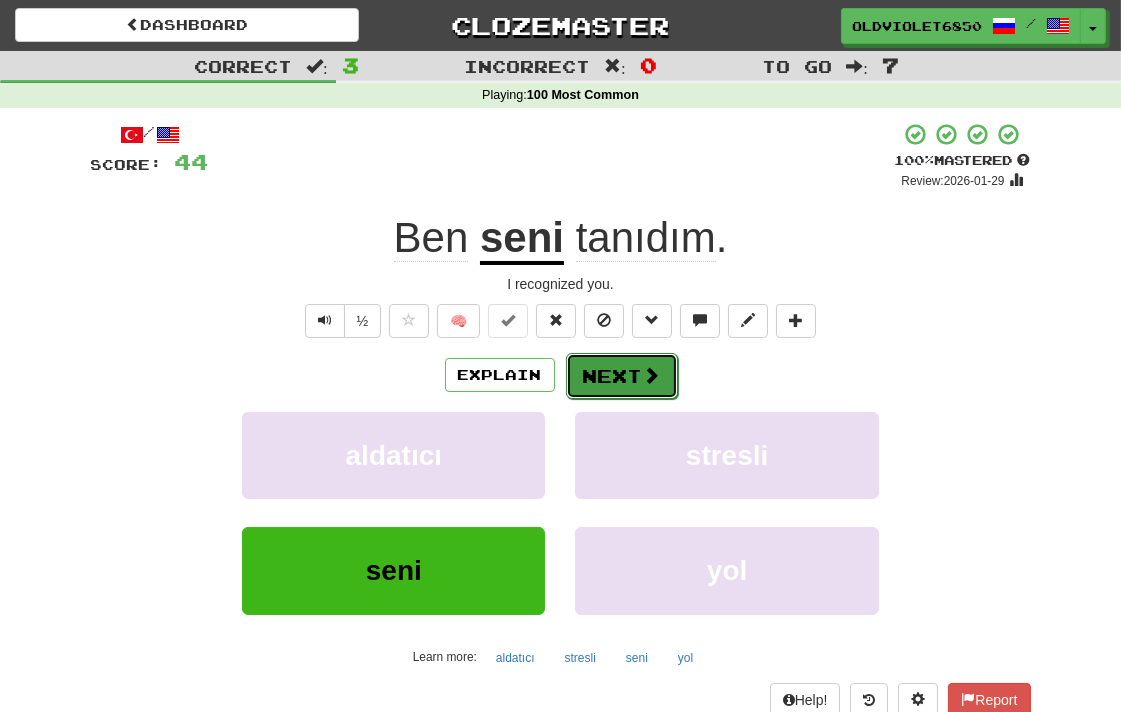 click on "Next" at bounding box center (622, 376) 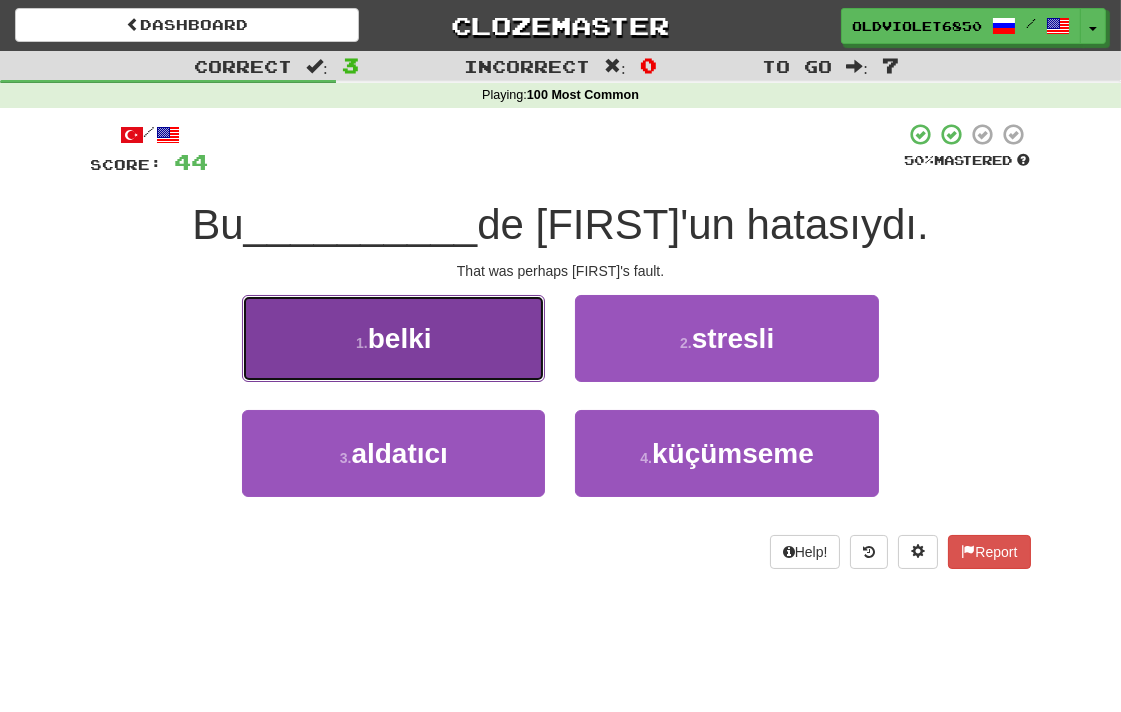 click on "belki" at bounding box center [400, 338] 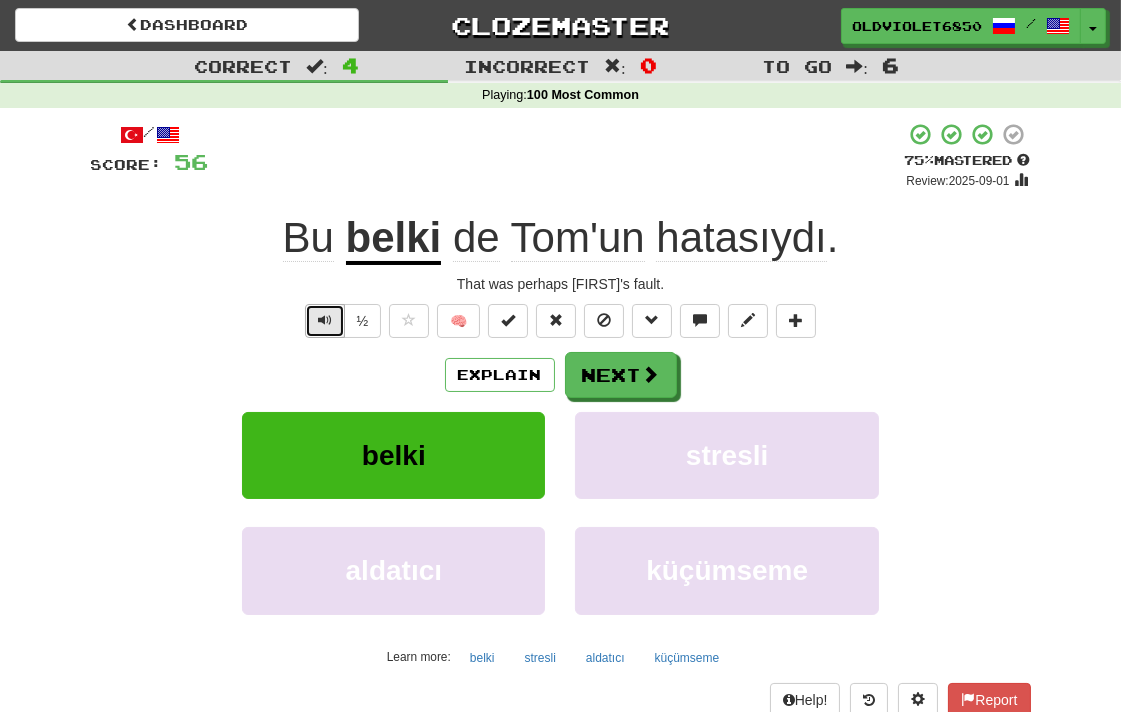 click at bounding box center (325, 321) 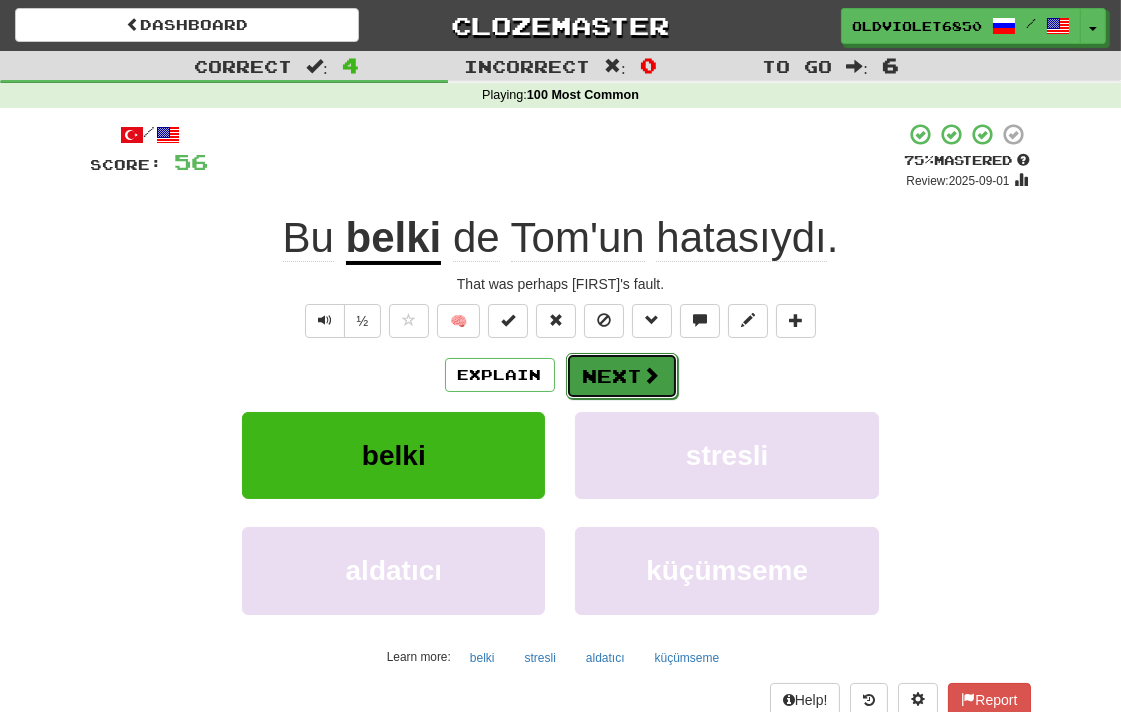 click on "Next" at bounding box center (622, 376) 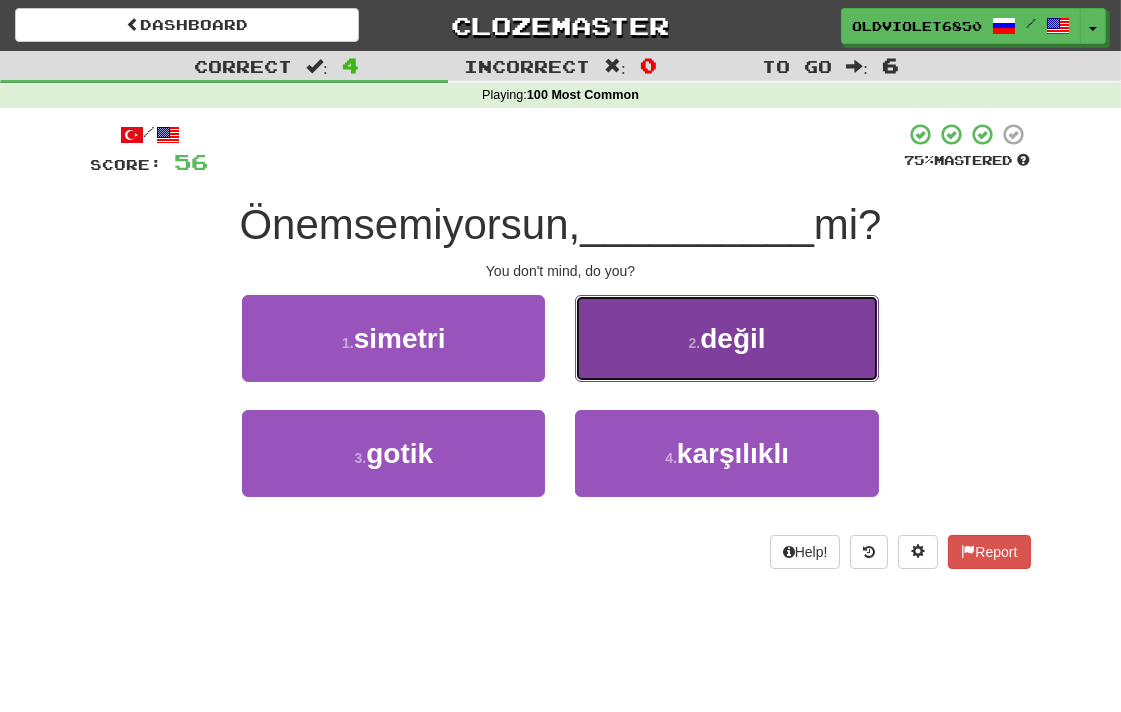 click on "2 .  değil" at bounding box center [726, 338] 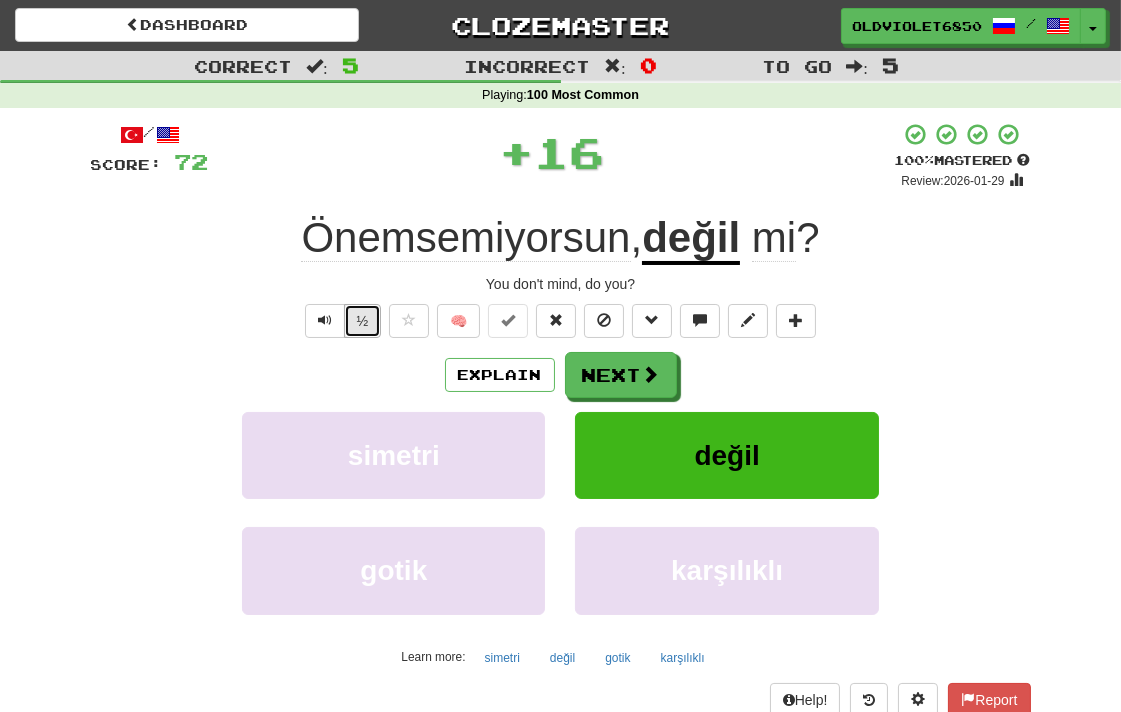 click on "½" at bounding box center (363, 321) 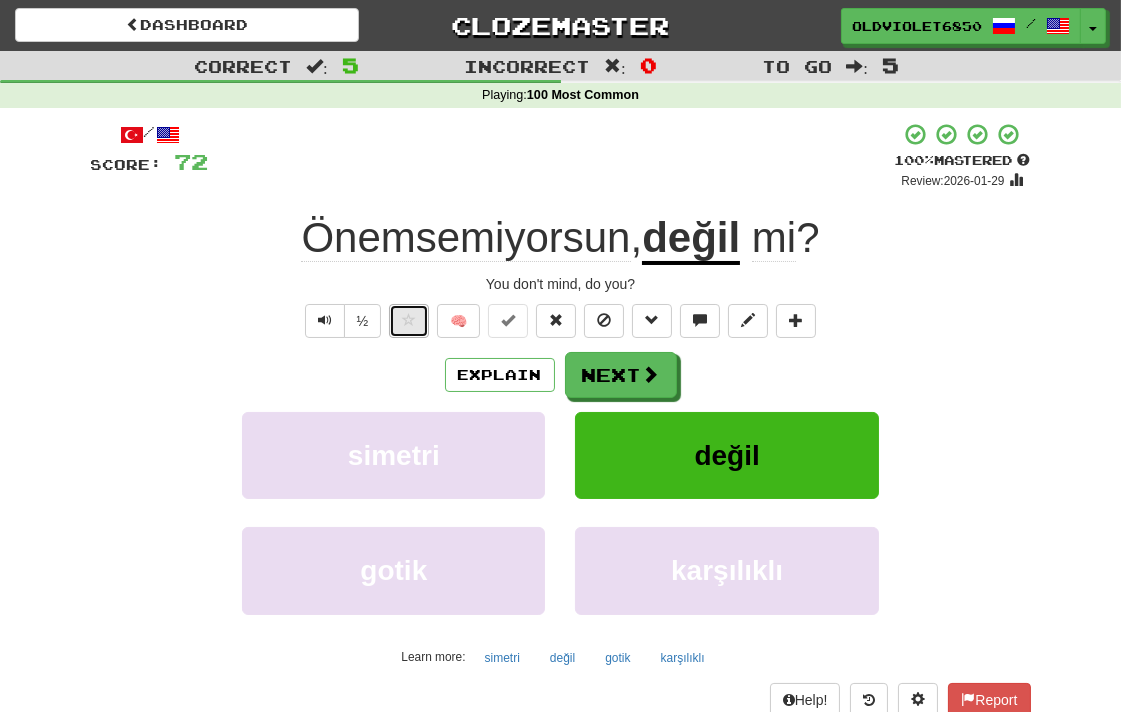 click at bounding box center [409, 321] 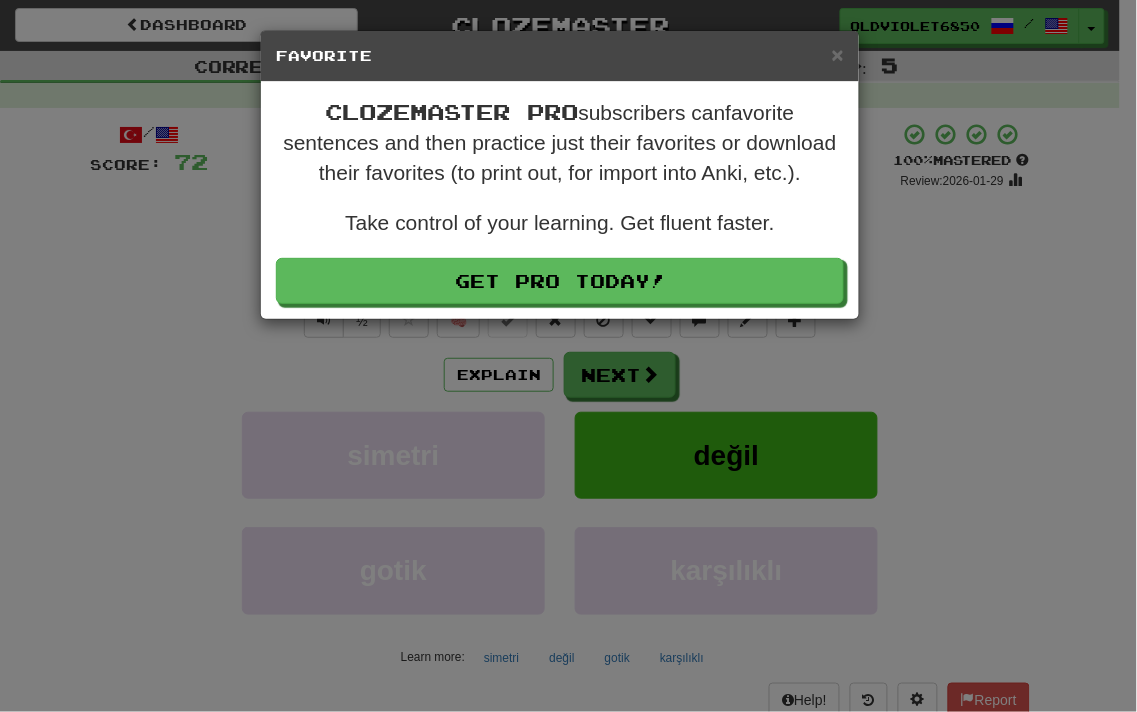 click on "× Favorite Clozemaster Pro  subscribers can  favorite sentences and then practice just their favorites or download their favorites (to print out, for import into Anki, etc.). Take control of your learning. Get fluent faster. Get Pro Today!" at bounding box center (568, 356) 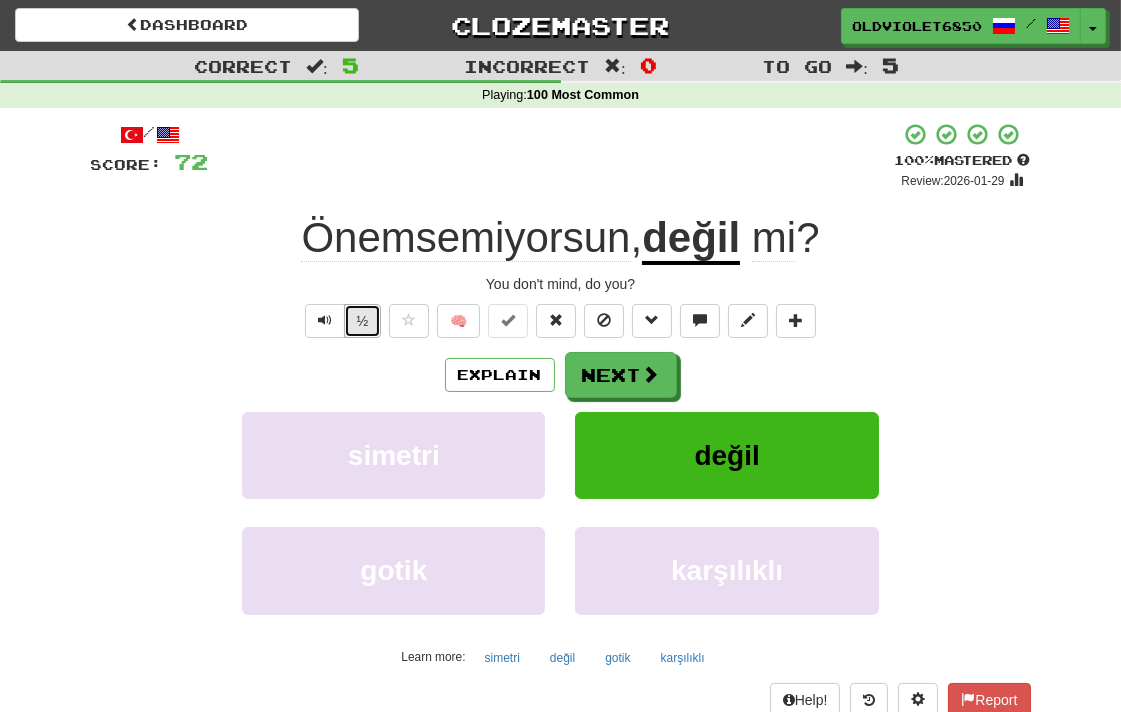 click on "½" at bounding box center (363, 321) 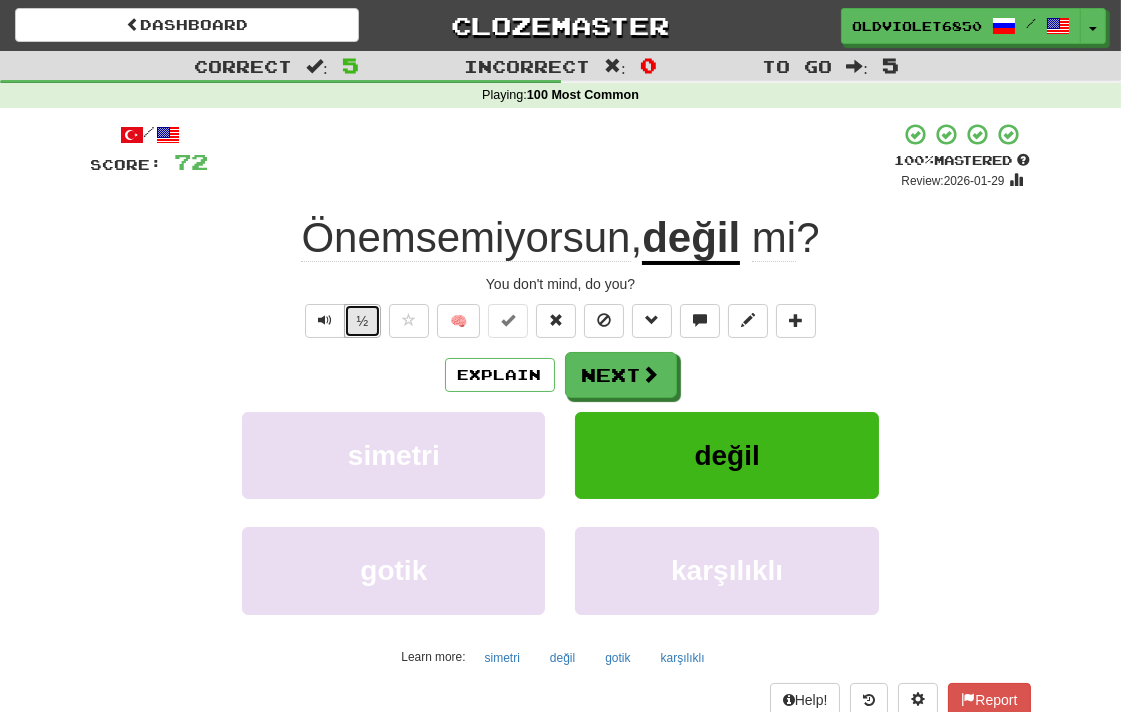 click on "½" at bounding box center (363, 321) 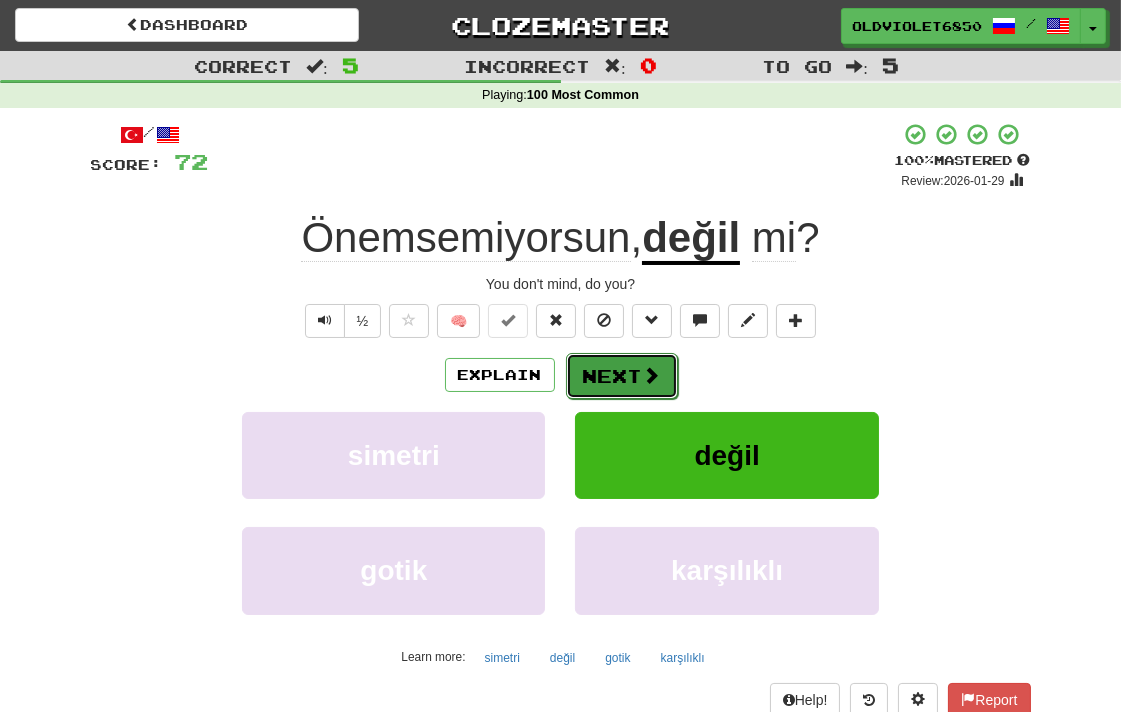 click at bounding box center (652, 375) 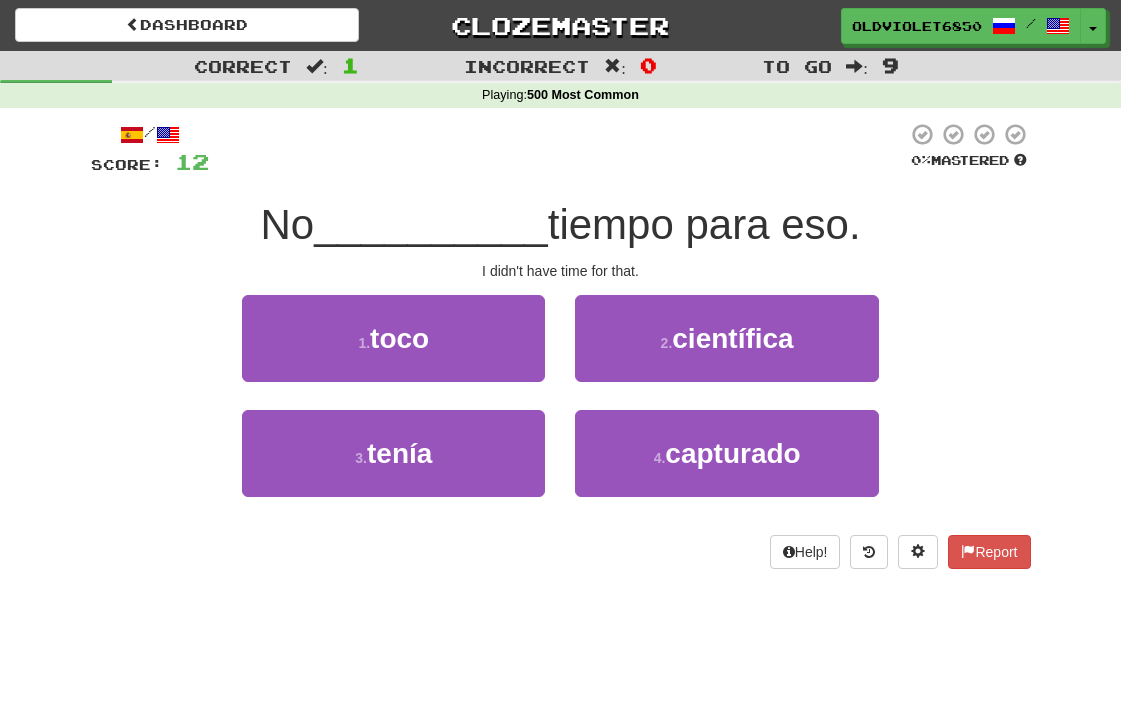 scroll, scrollTop: 0, scrollLeft: 0, axis: both 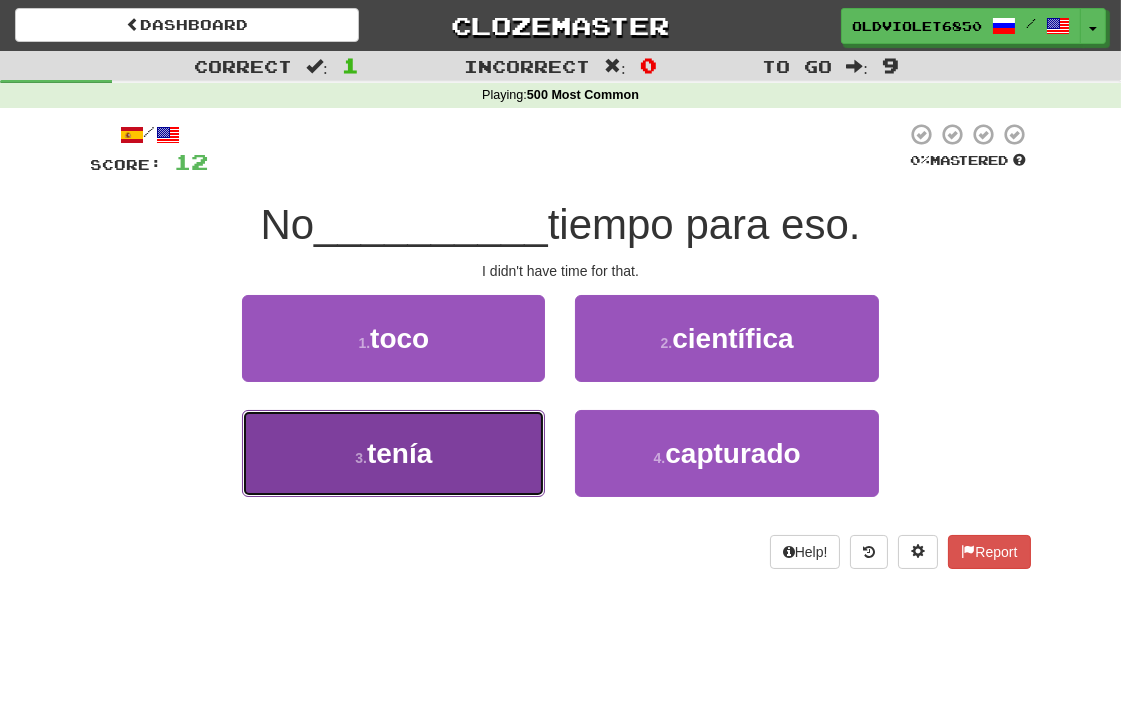 click on "3 .  tenía" at bounding box center (393, 453) 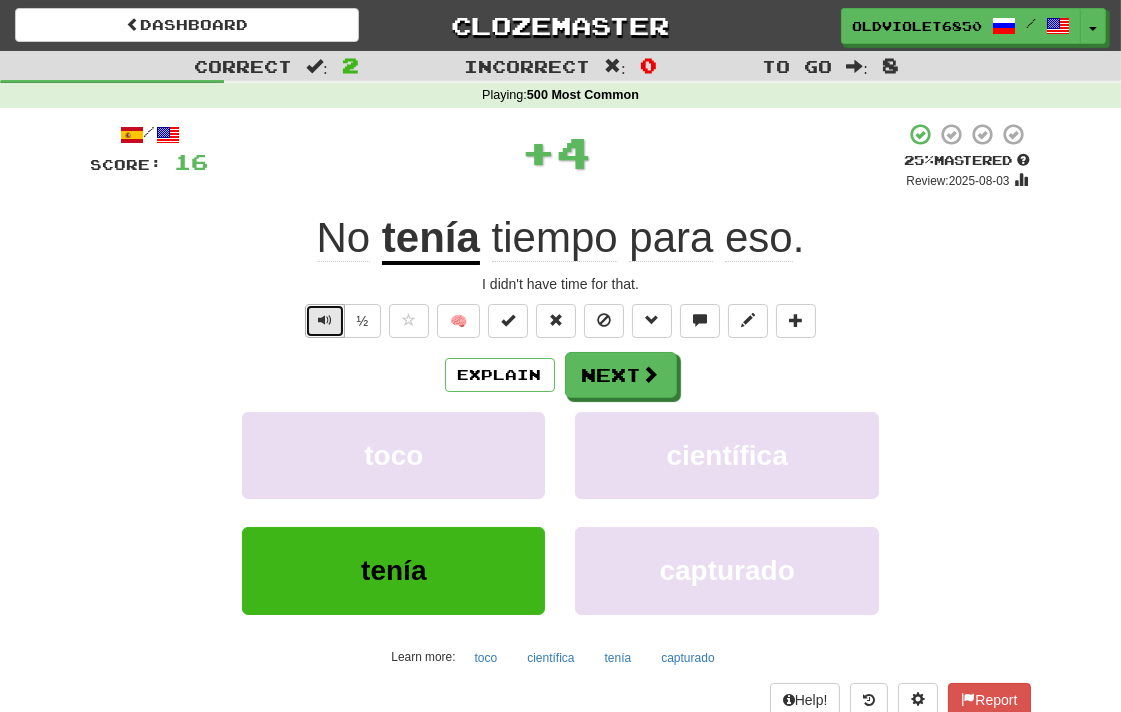 click at bounding box center (325, 320) 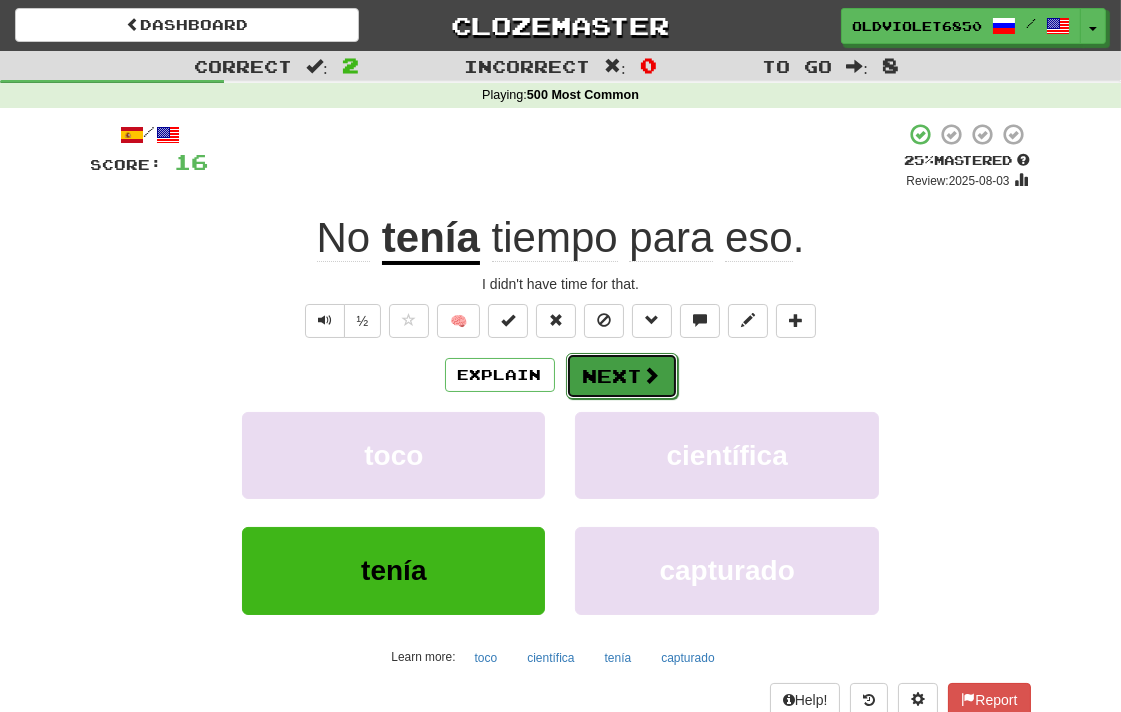 click on "Next" at bounding box center [622, 376] 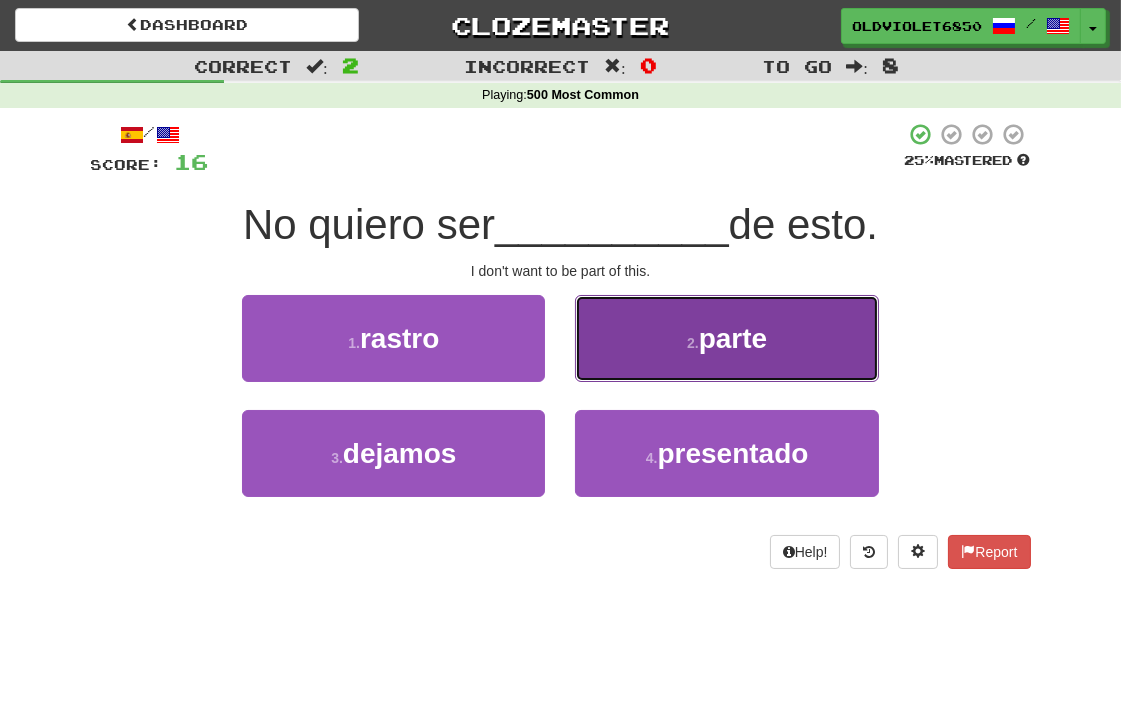 click on "parte" at bounding box center (733, 338) 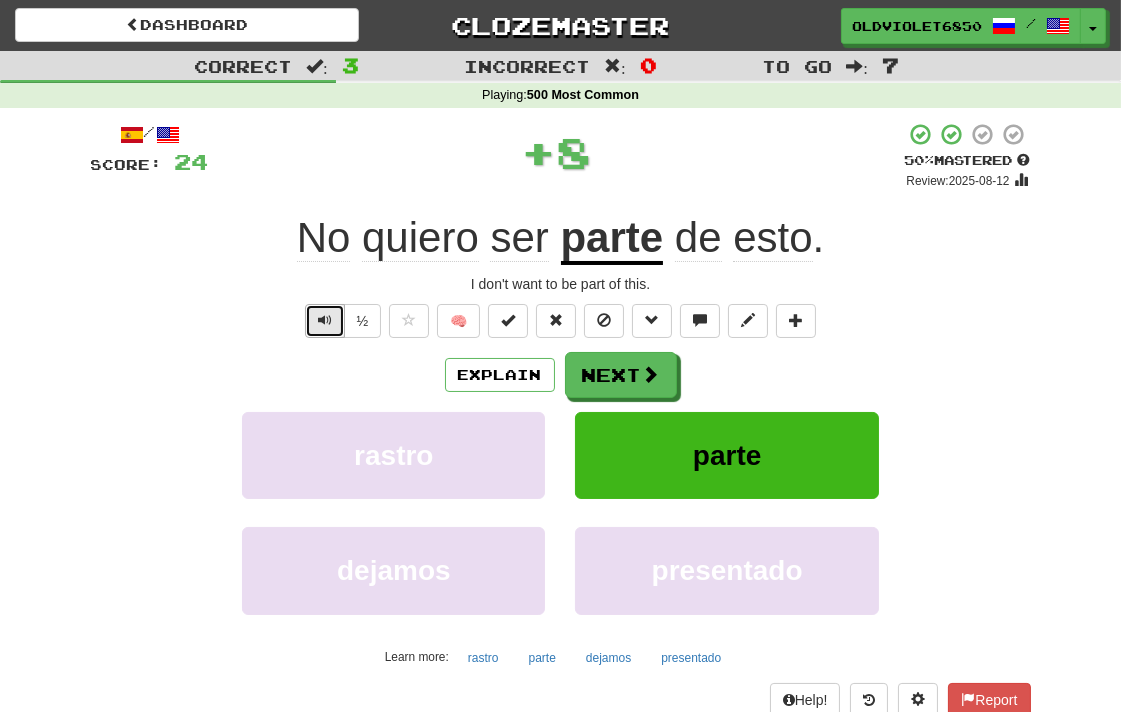 click at bounding box center [325, 320] 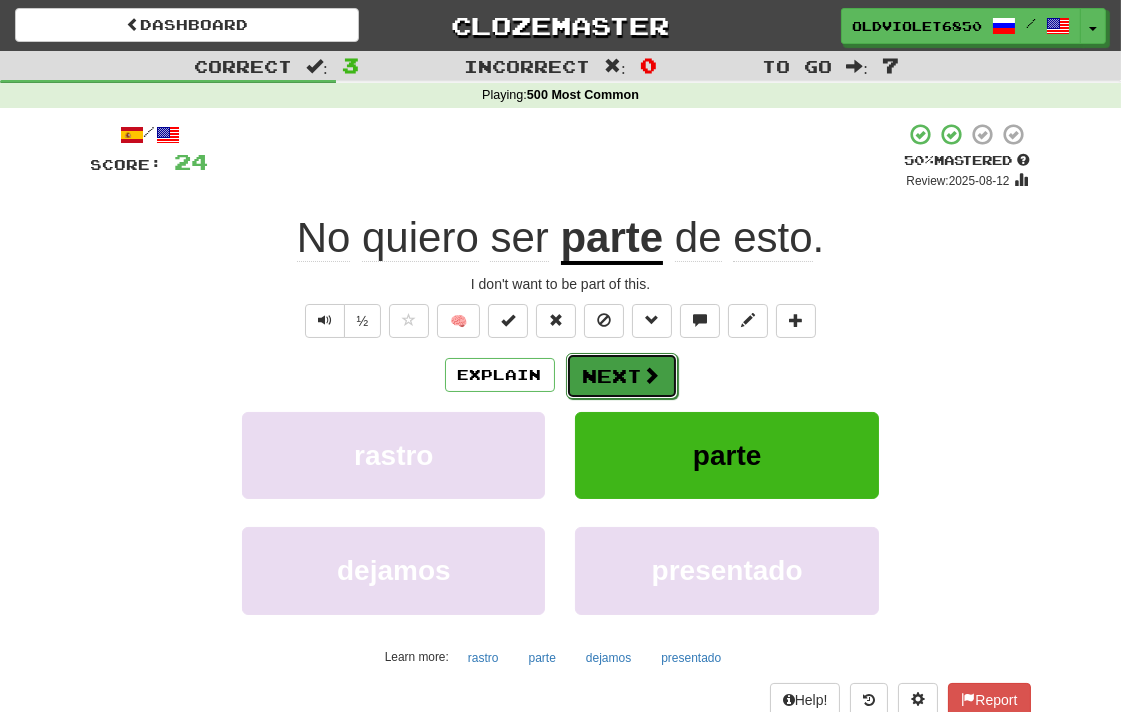 click at bounding box center [652, 375] 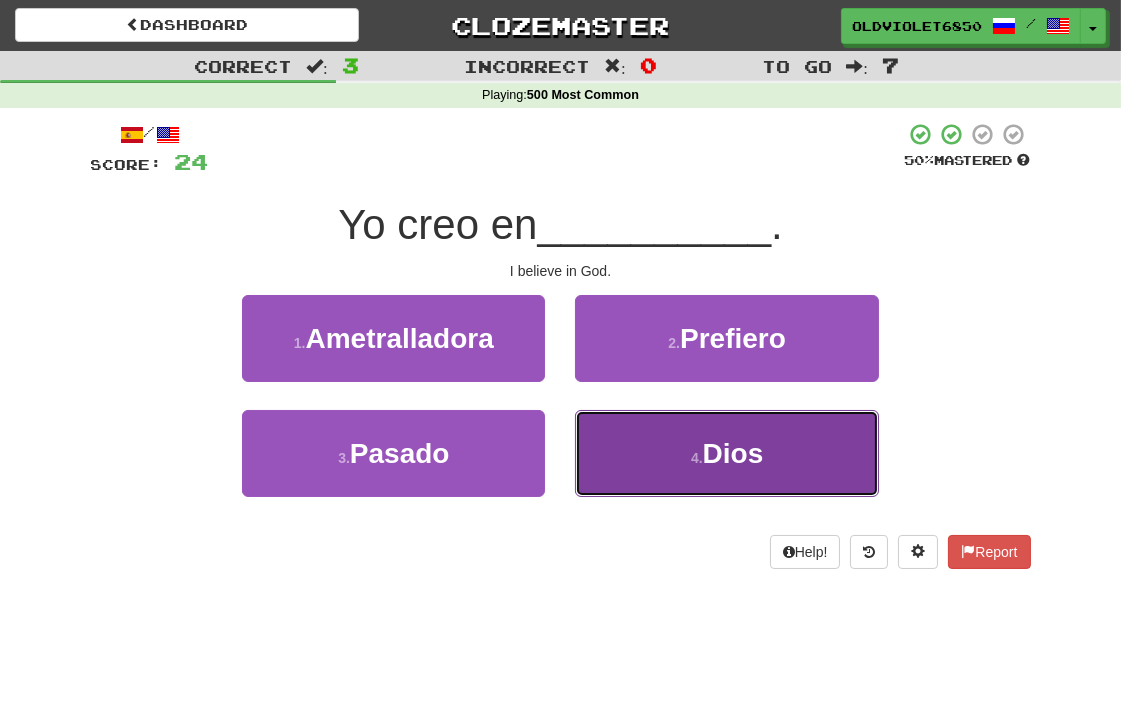 click on "4 .  Dios" at bounding box center [726, 453] 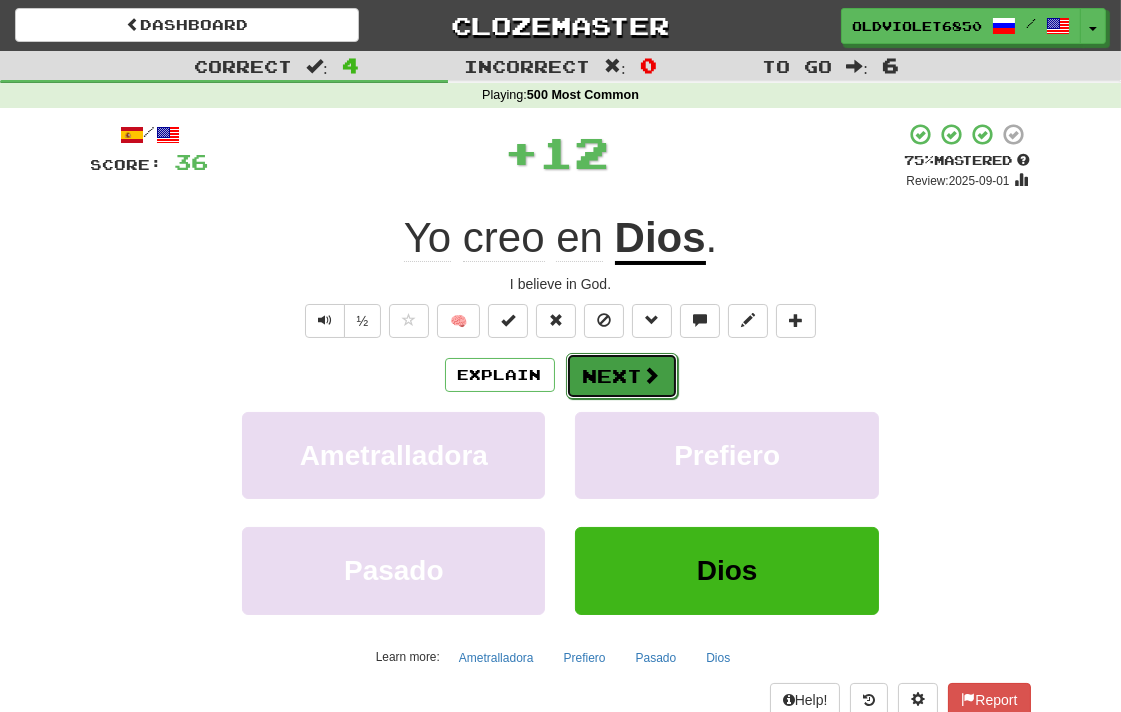 click on "Next" at bounding box center (622, 376) 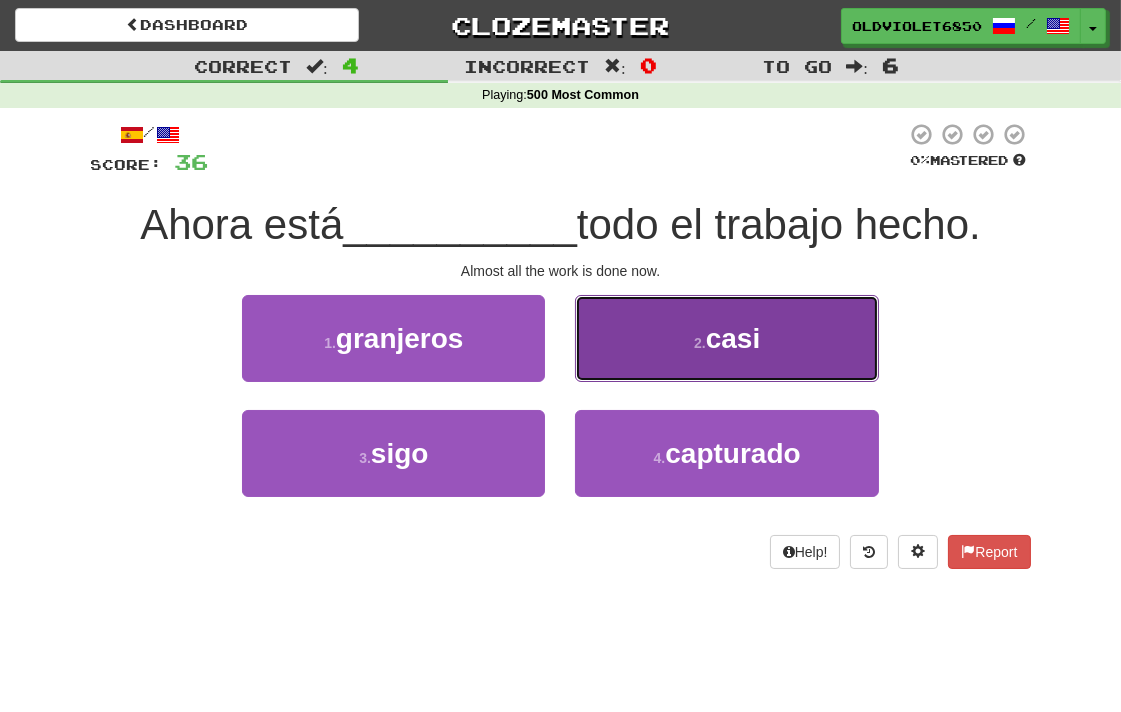 click on "2 .  casi" at bounding box center (726, 338) 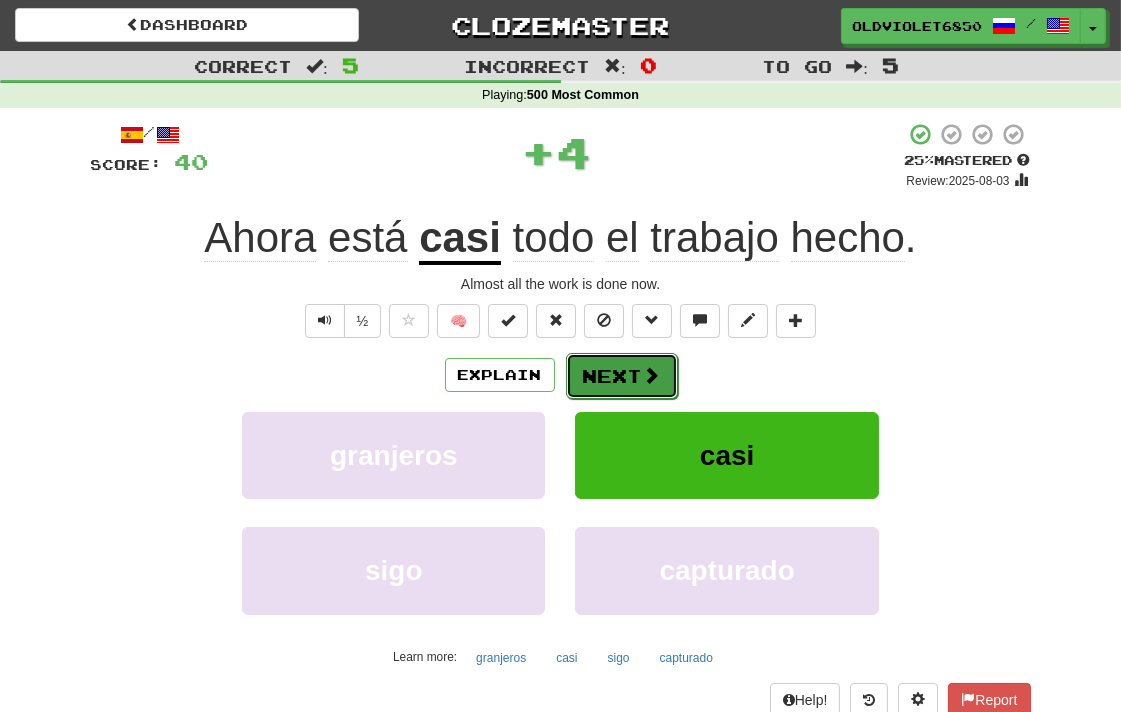 click on "Next" at bounding box center [622, 376] 